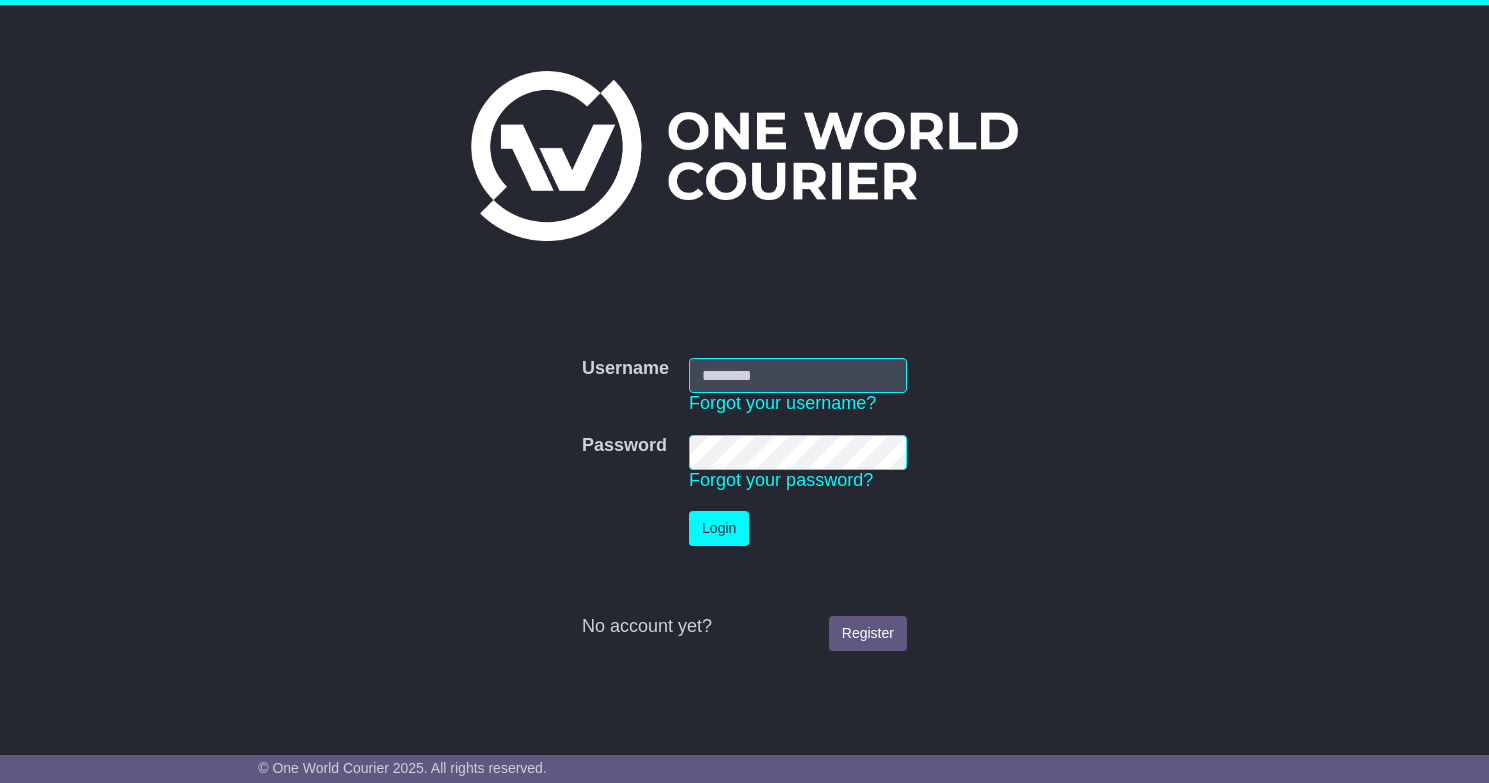 scroll, scrollTop: 0, scrollLeft: 0, axis: both 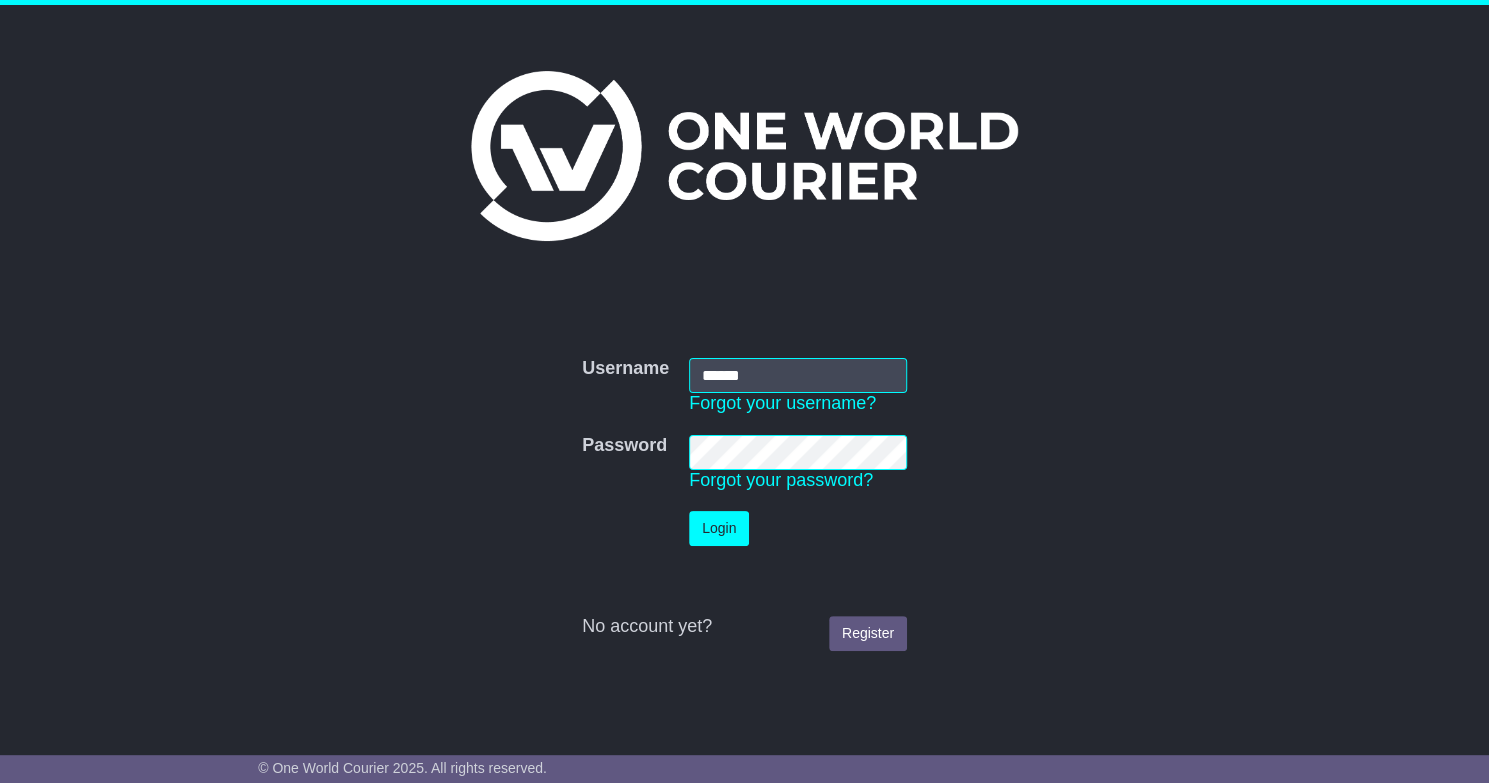 type on "******" 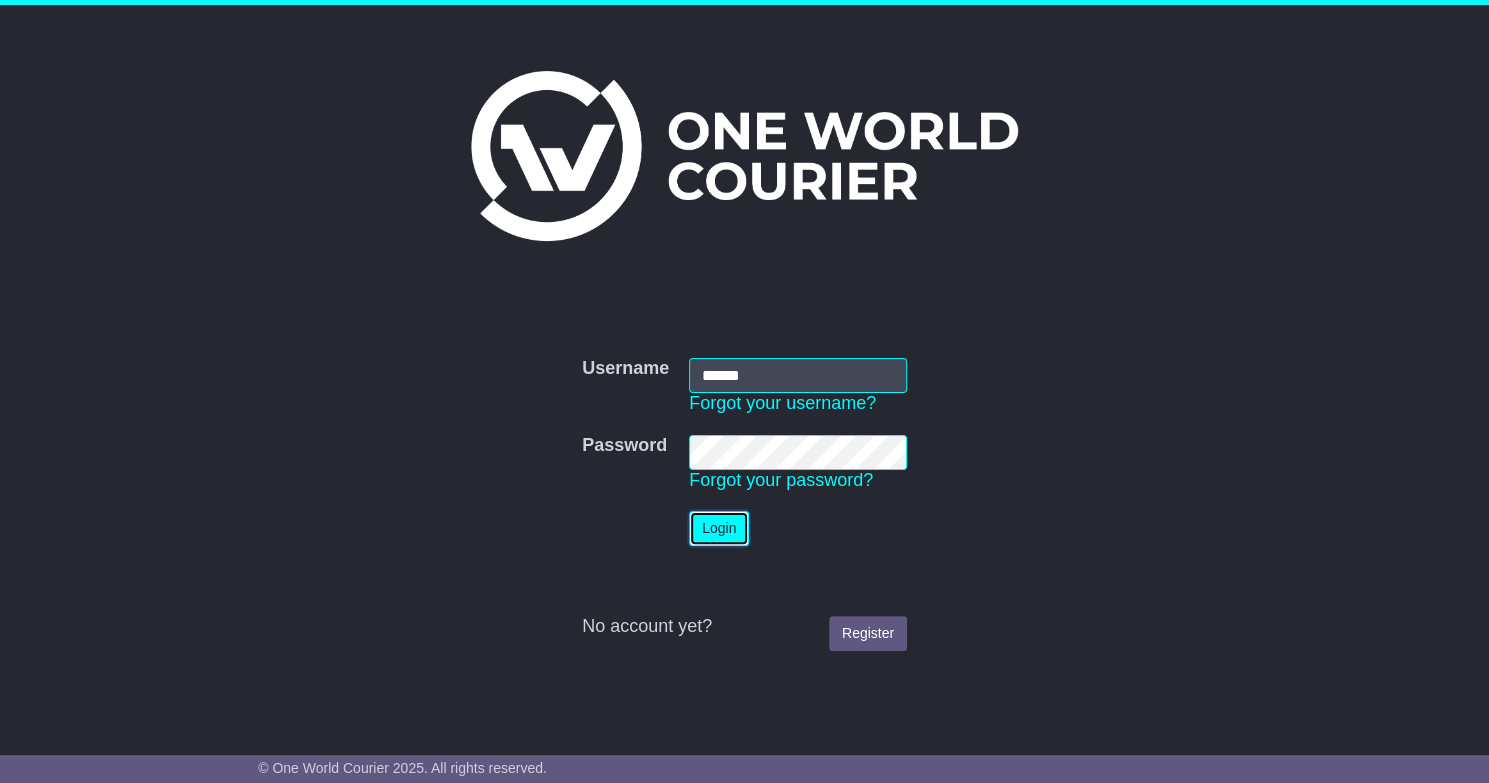 click on "Login" at bounding box center [719, 528] 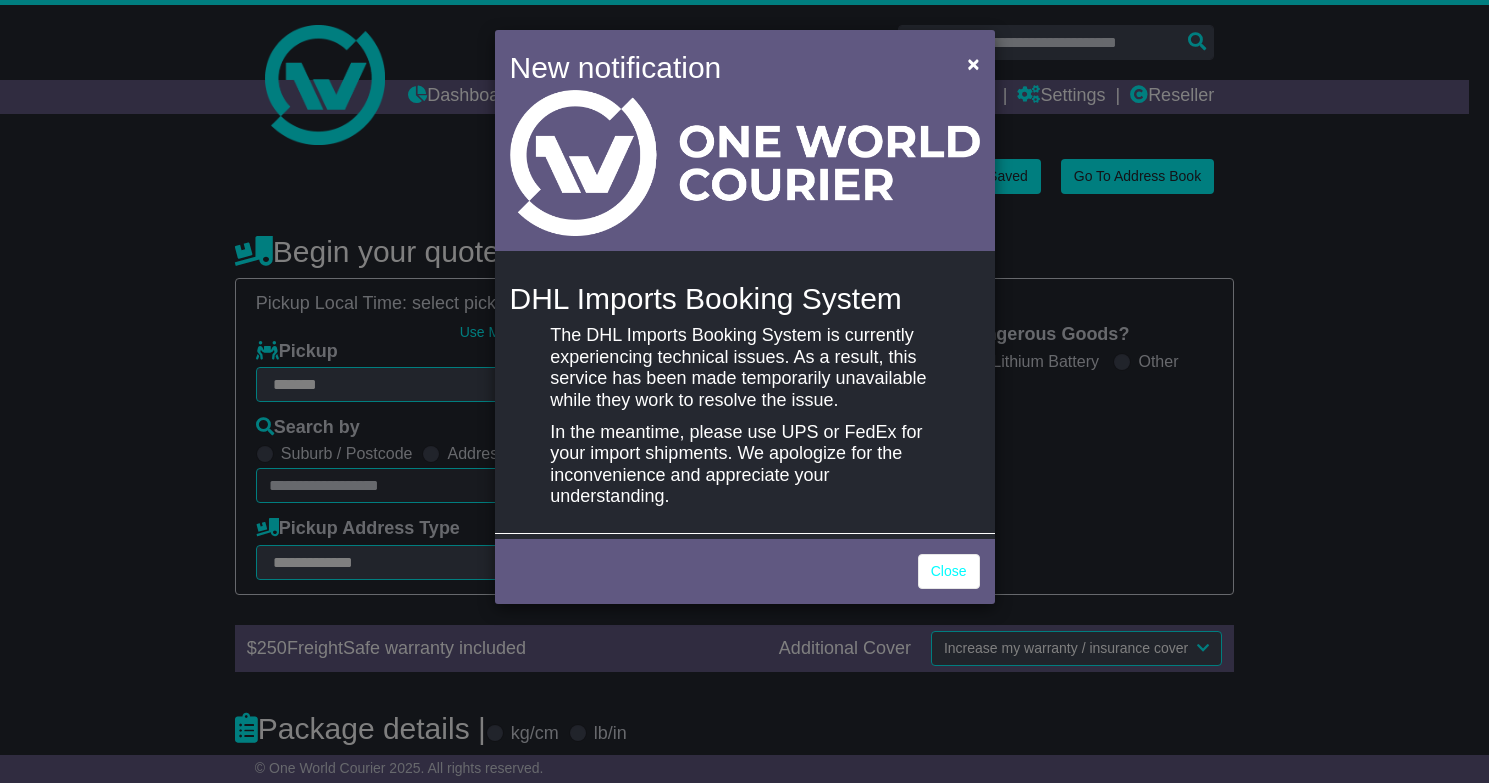 select on "**" 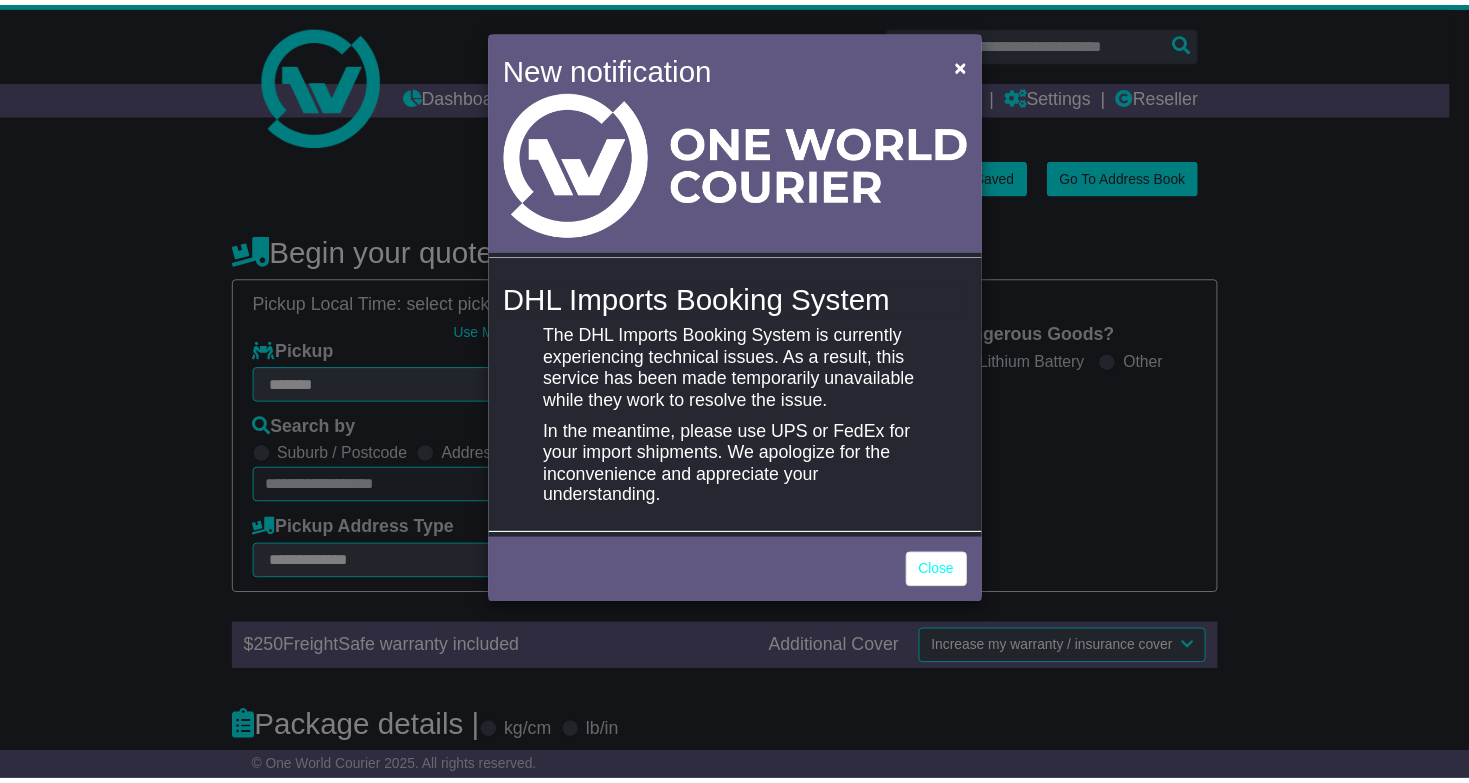 scroll, scrollTop: 0, scrollLeft: 0, axis: both 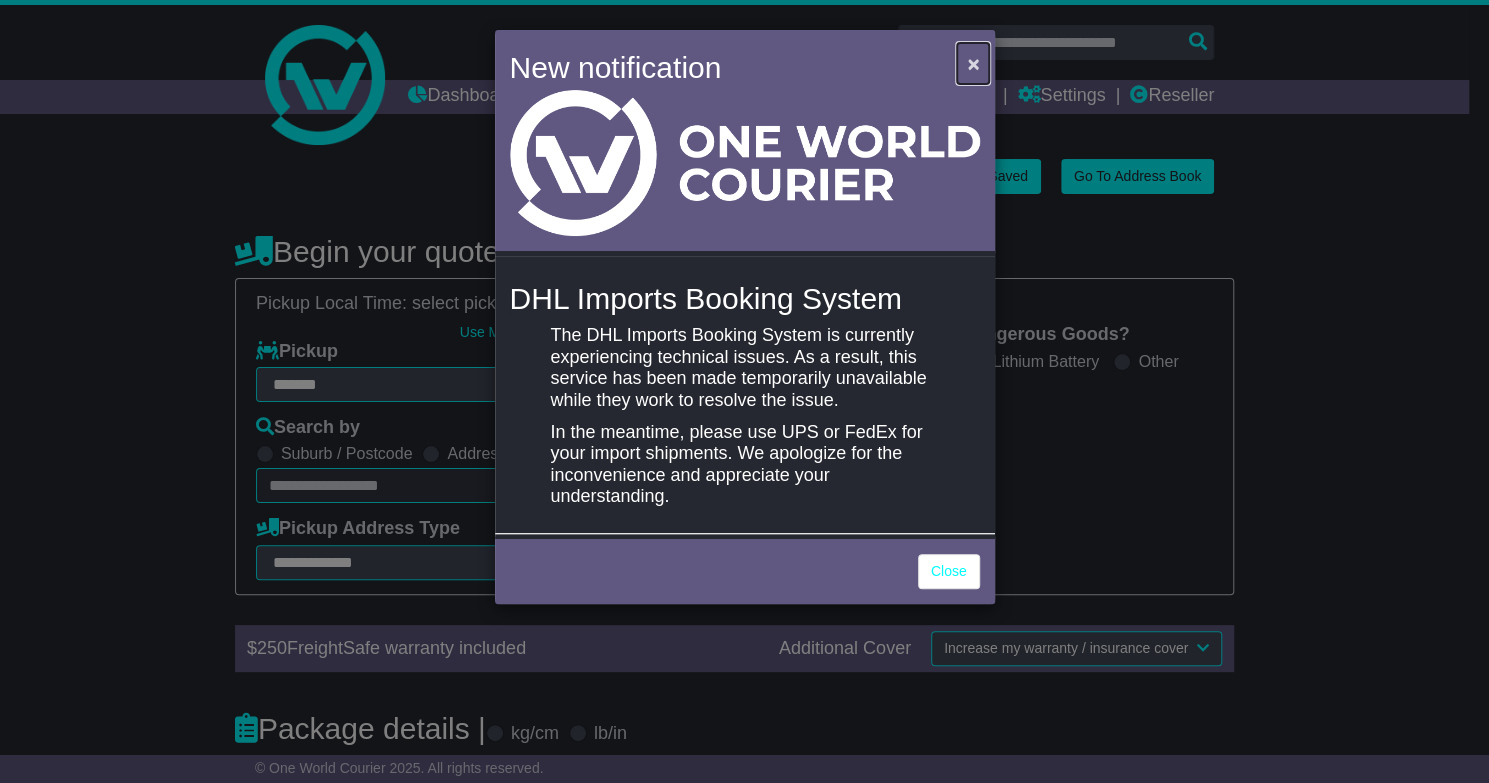 click on "×" at bounding box center (973, 63) 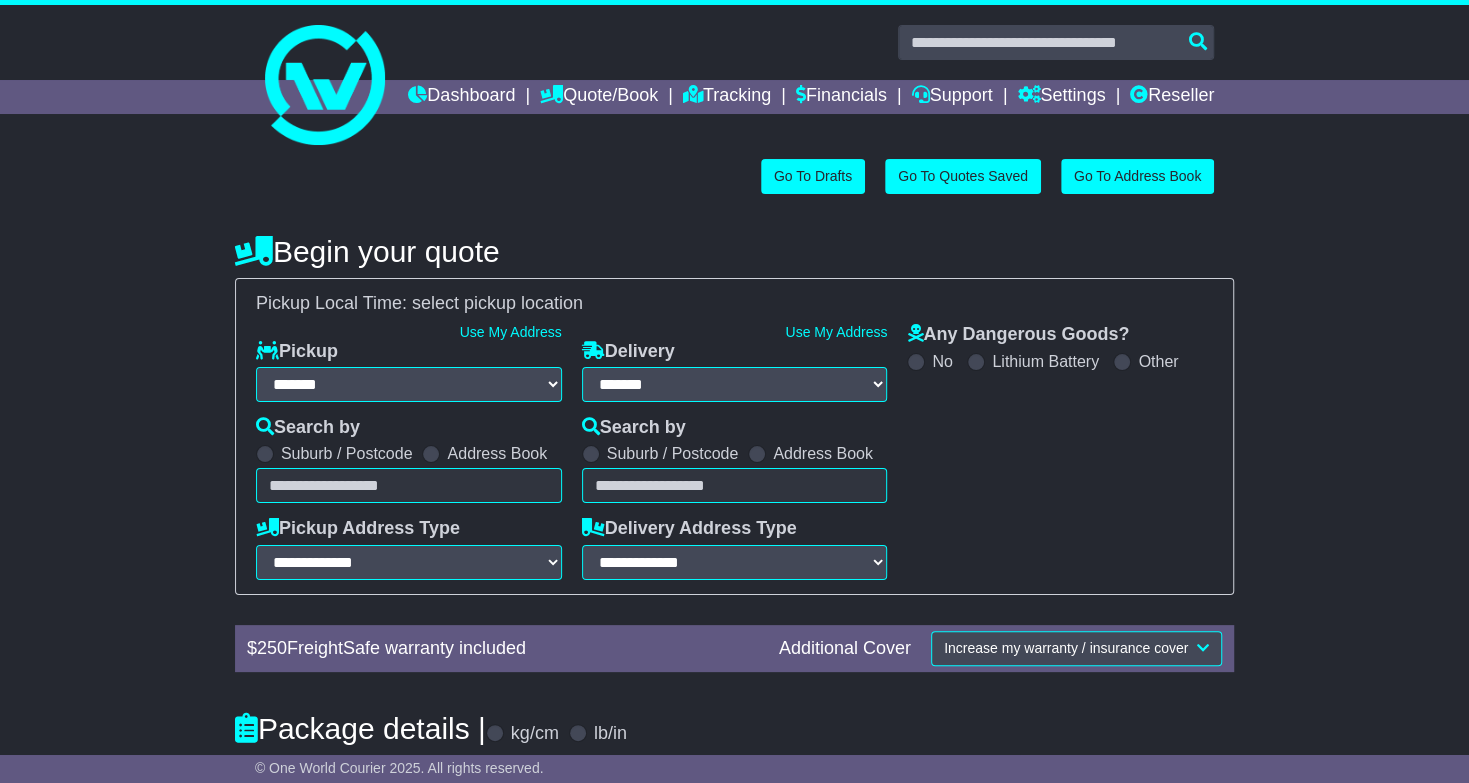 click at bounding box center (409, 485) 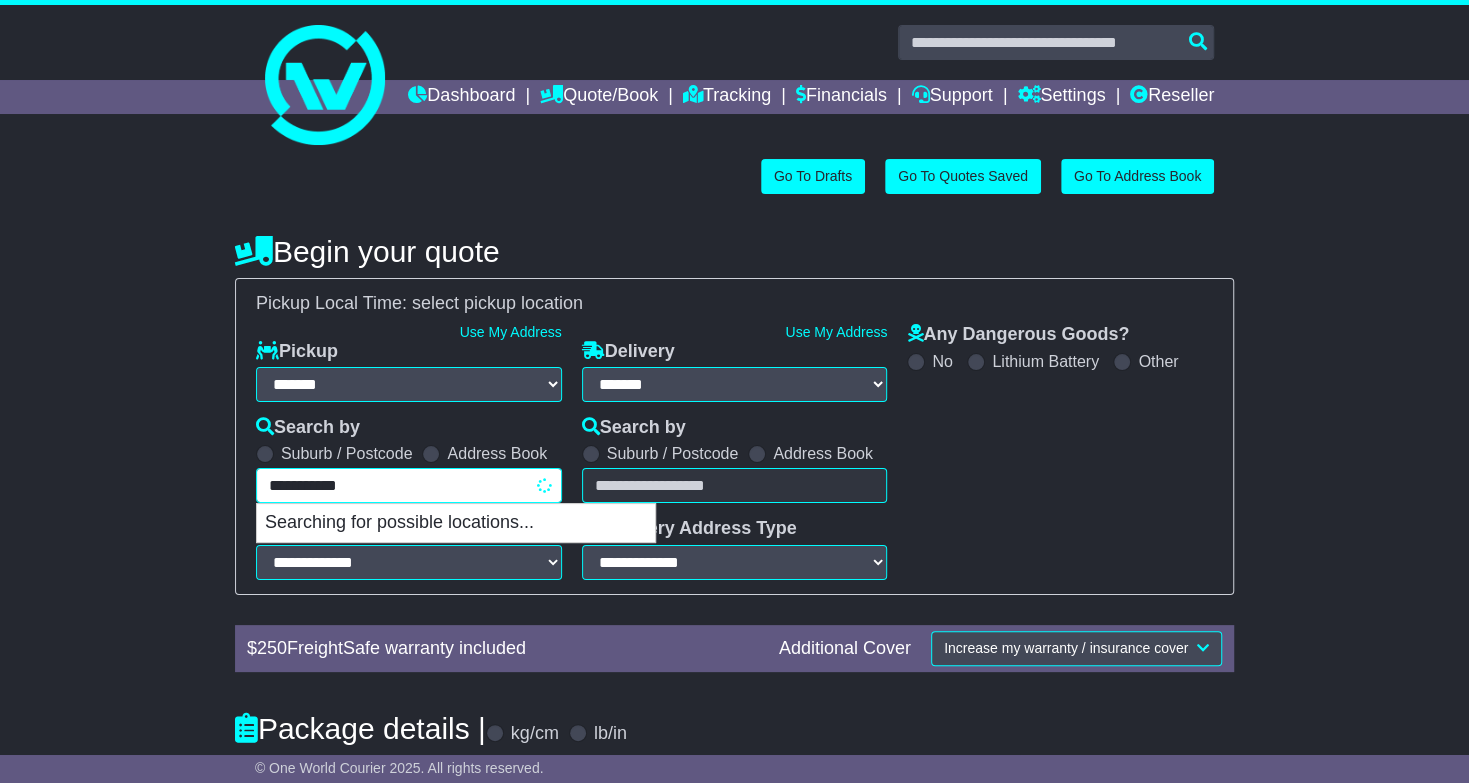 type on "**********" 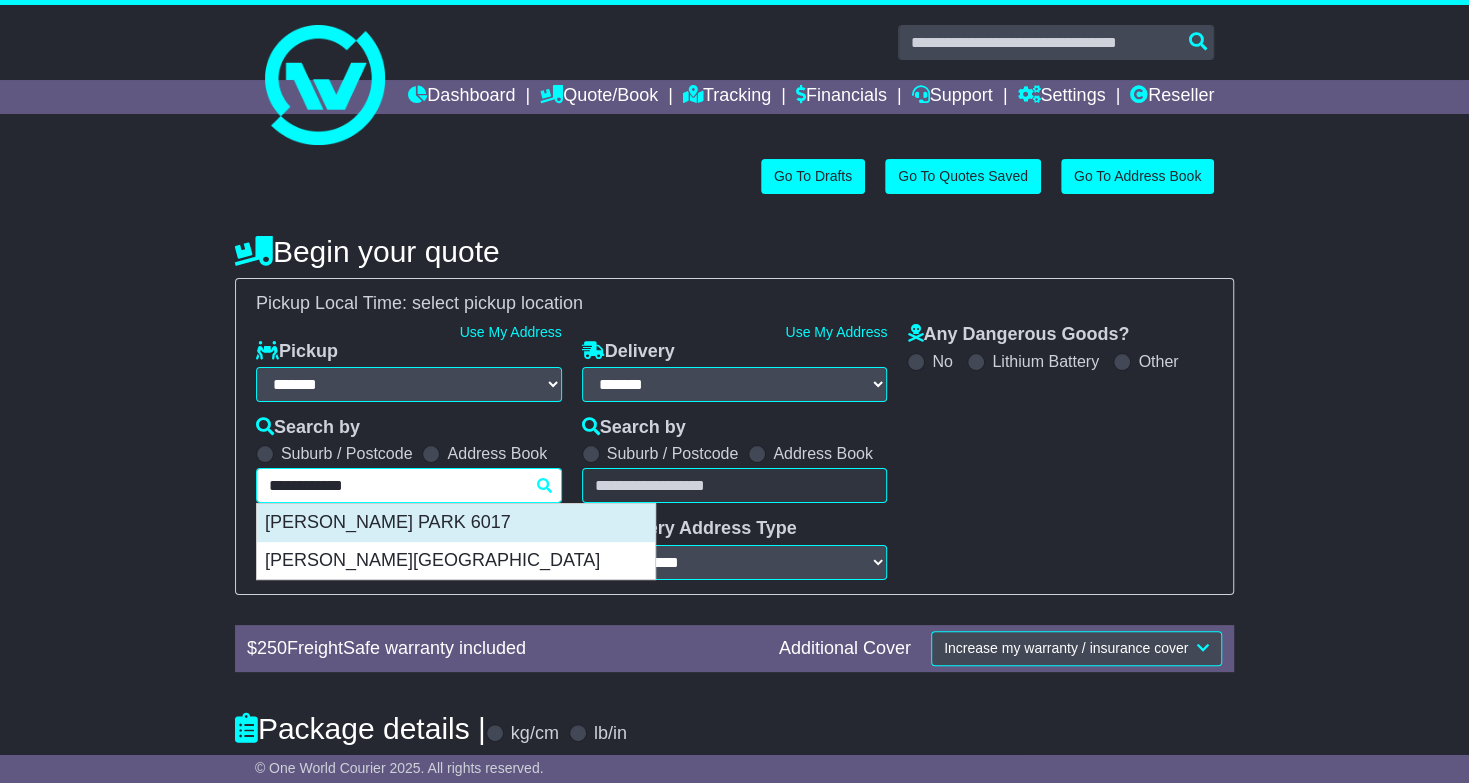 click on "[PERSON_NAME] PARK 6017" at bounding box center [456, 523] 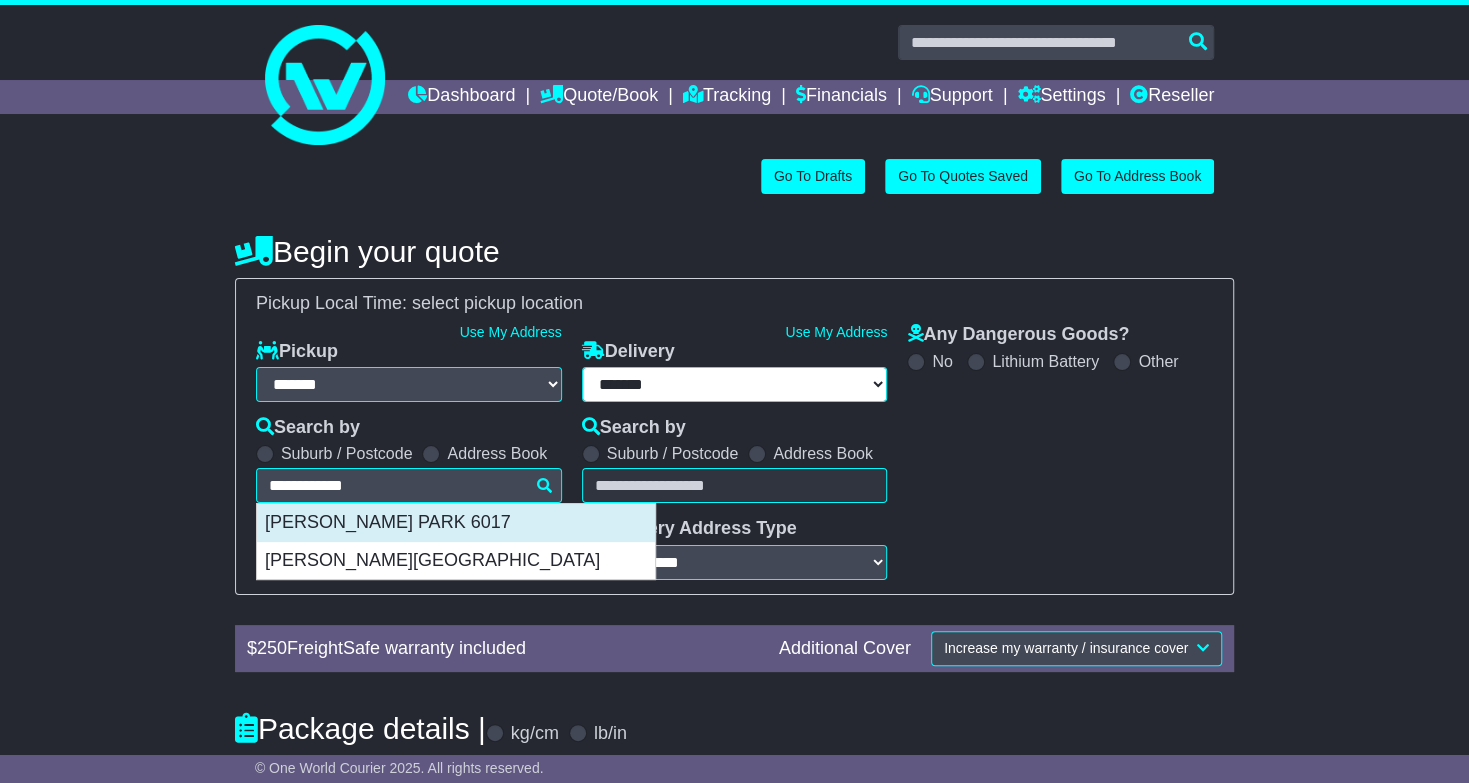 type on "**********" 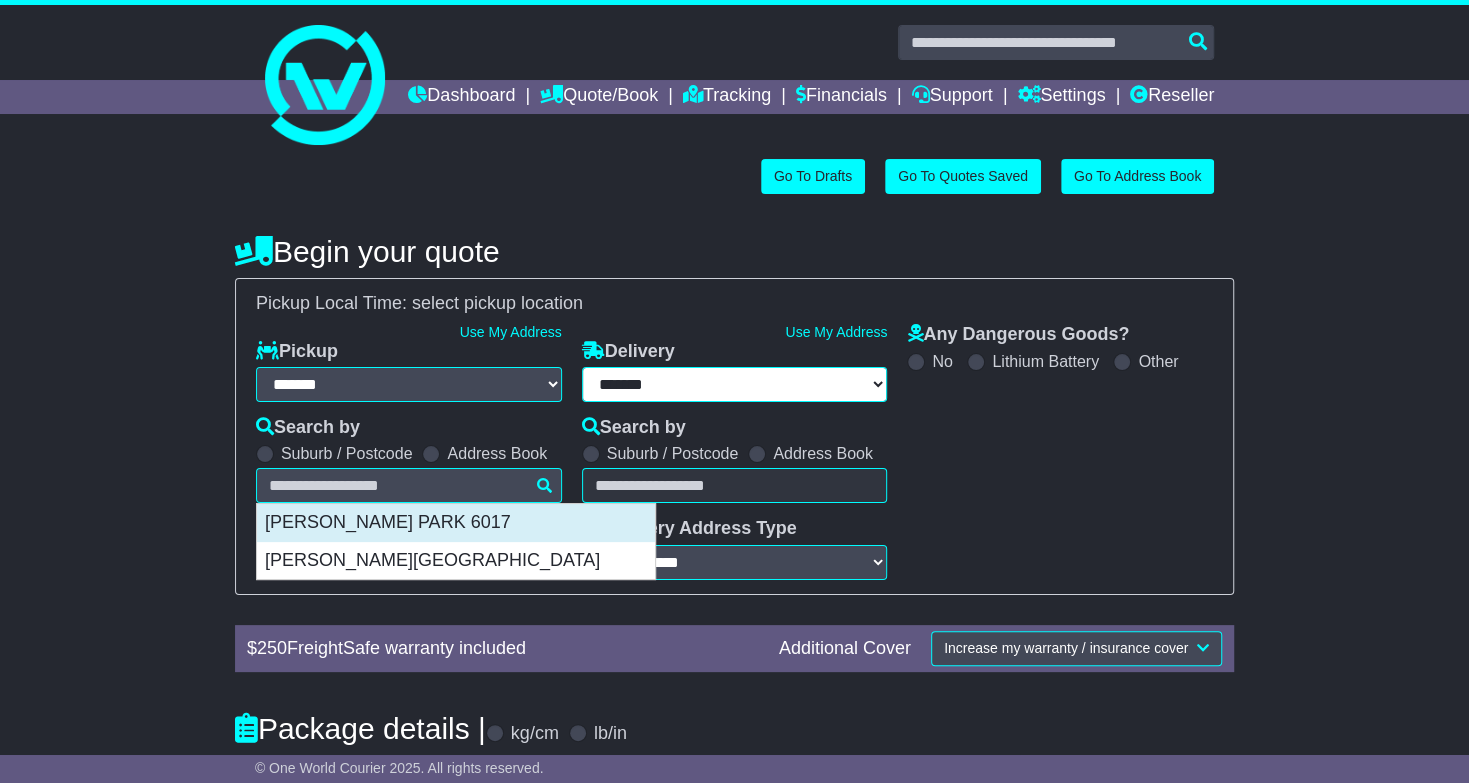 type on "**********" 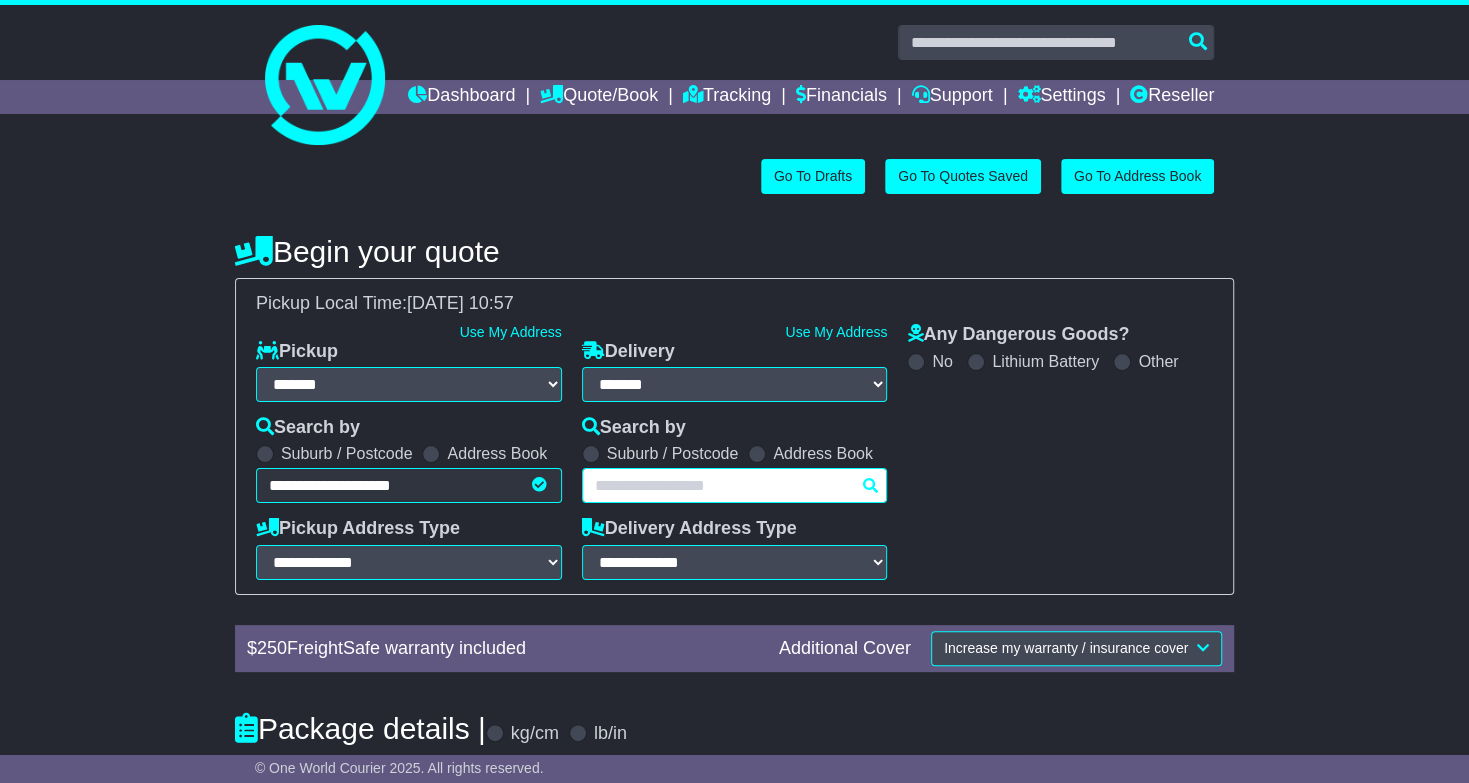 click at bounding box center [735, 485] 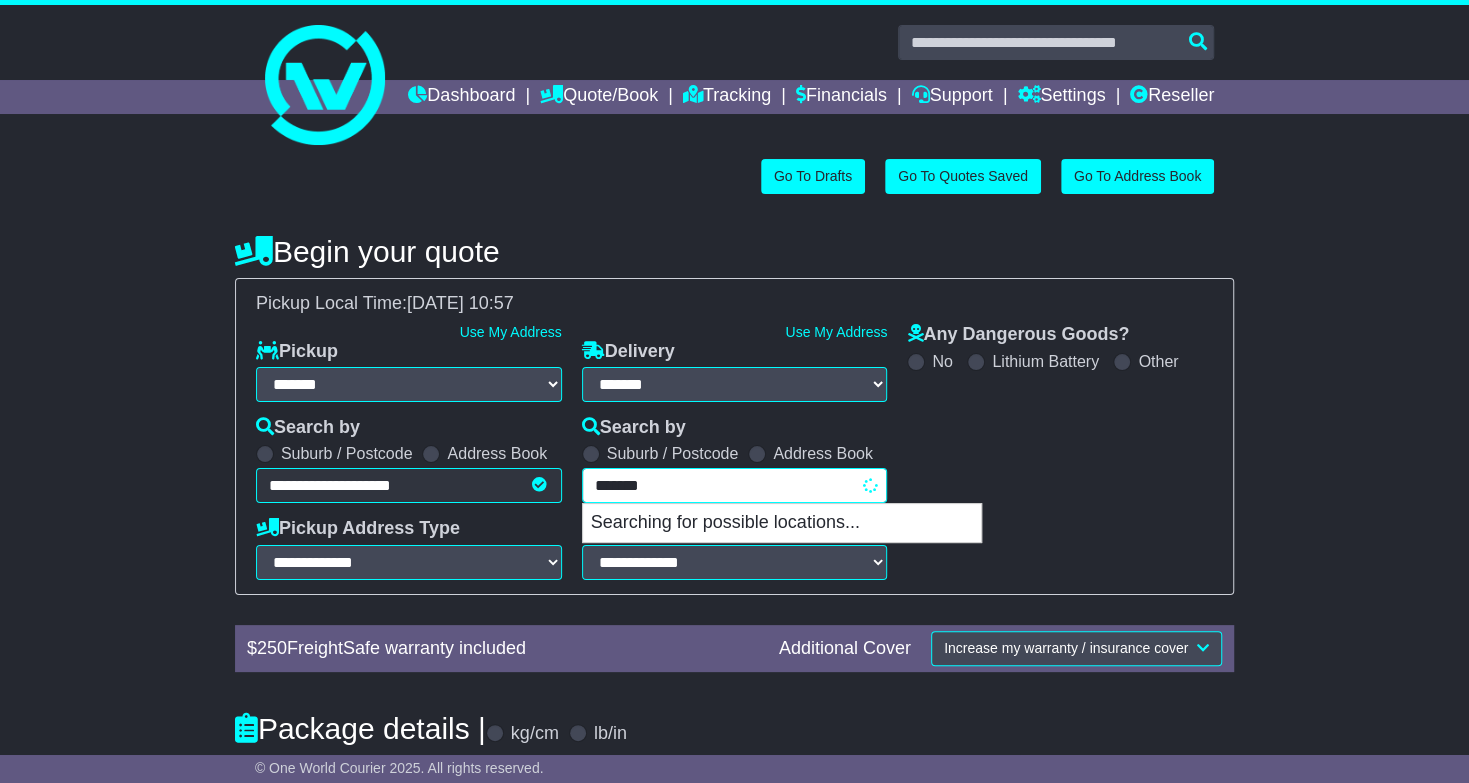 type on "********" 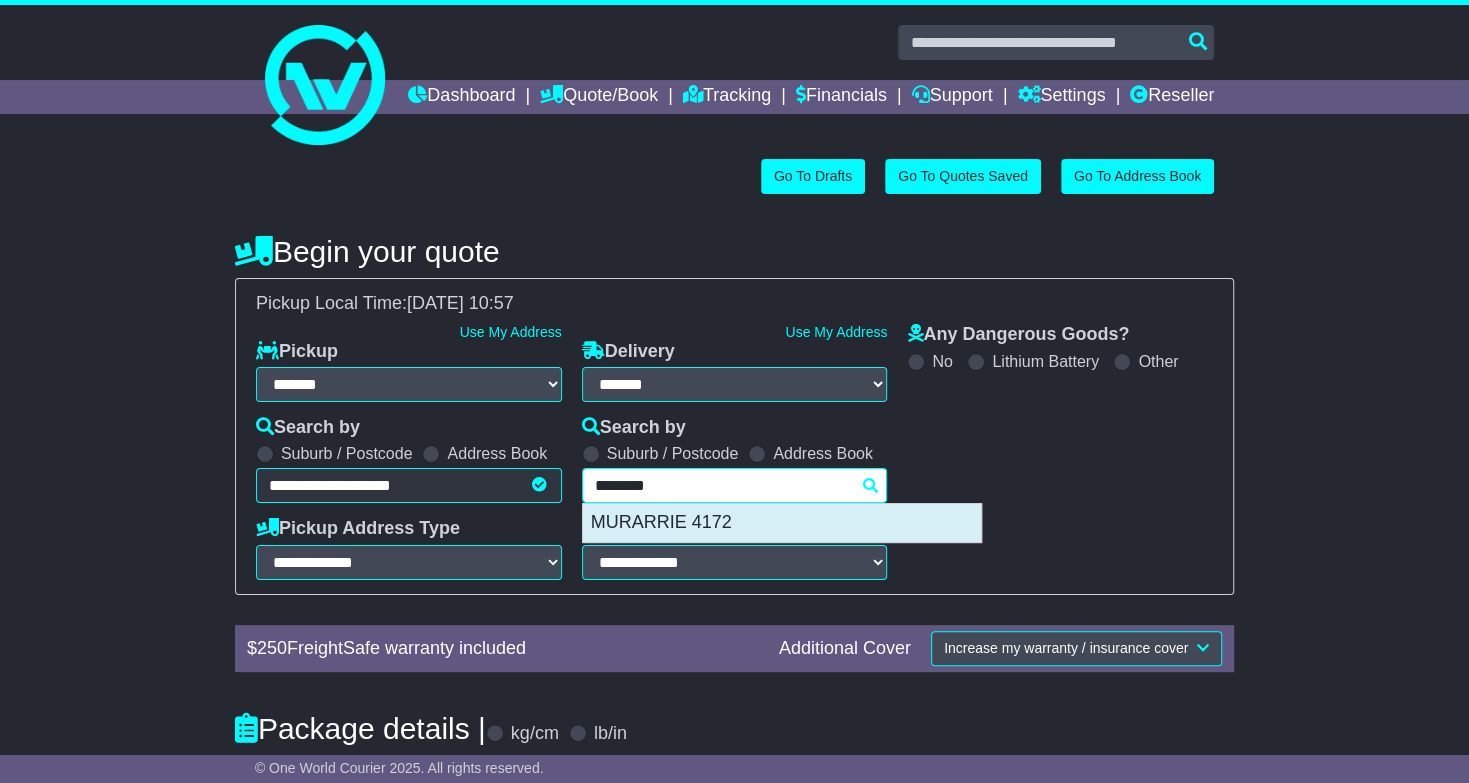 click on "MURARRIE 4172" at bounding box center (782, 523) 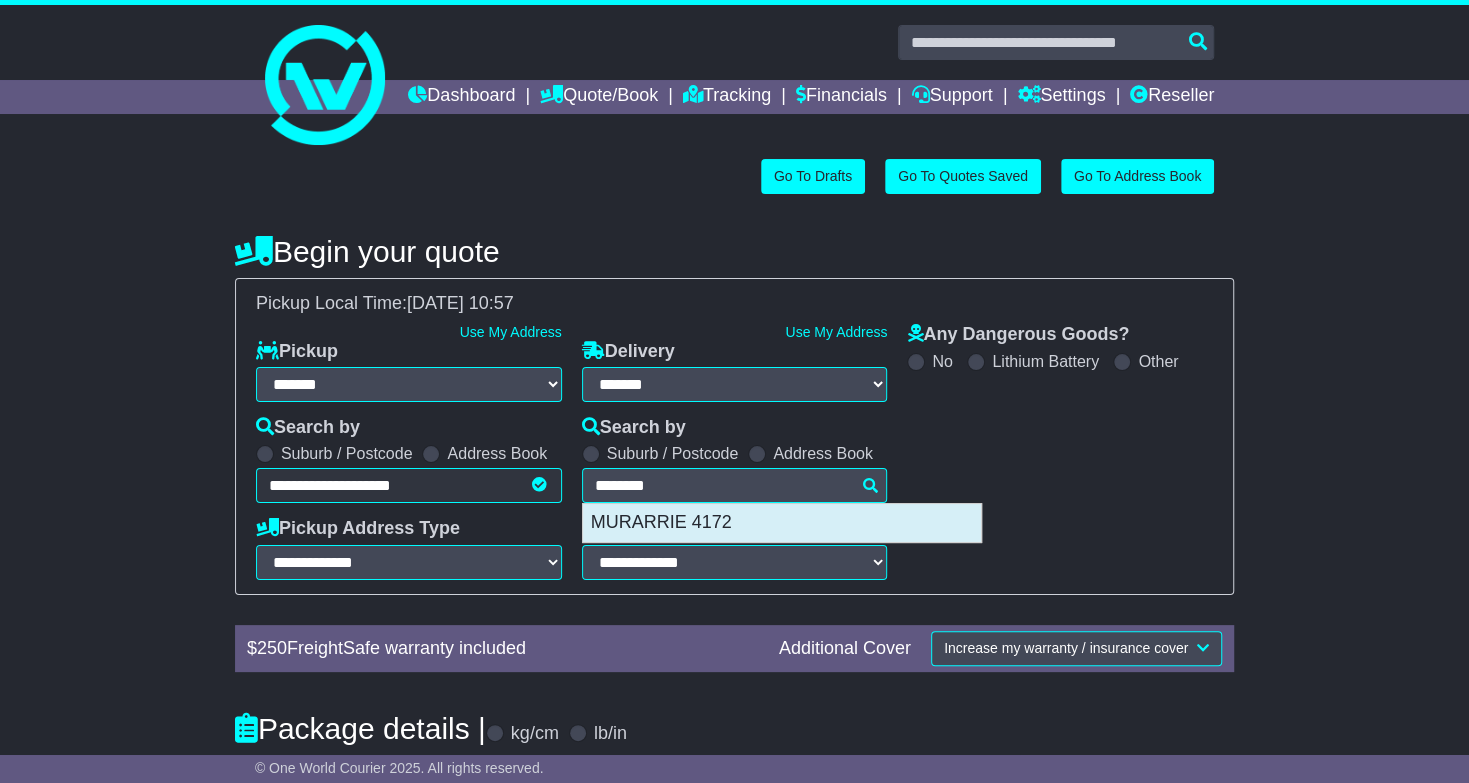 type on "**********" 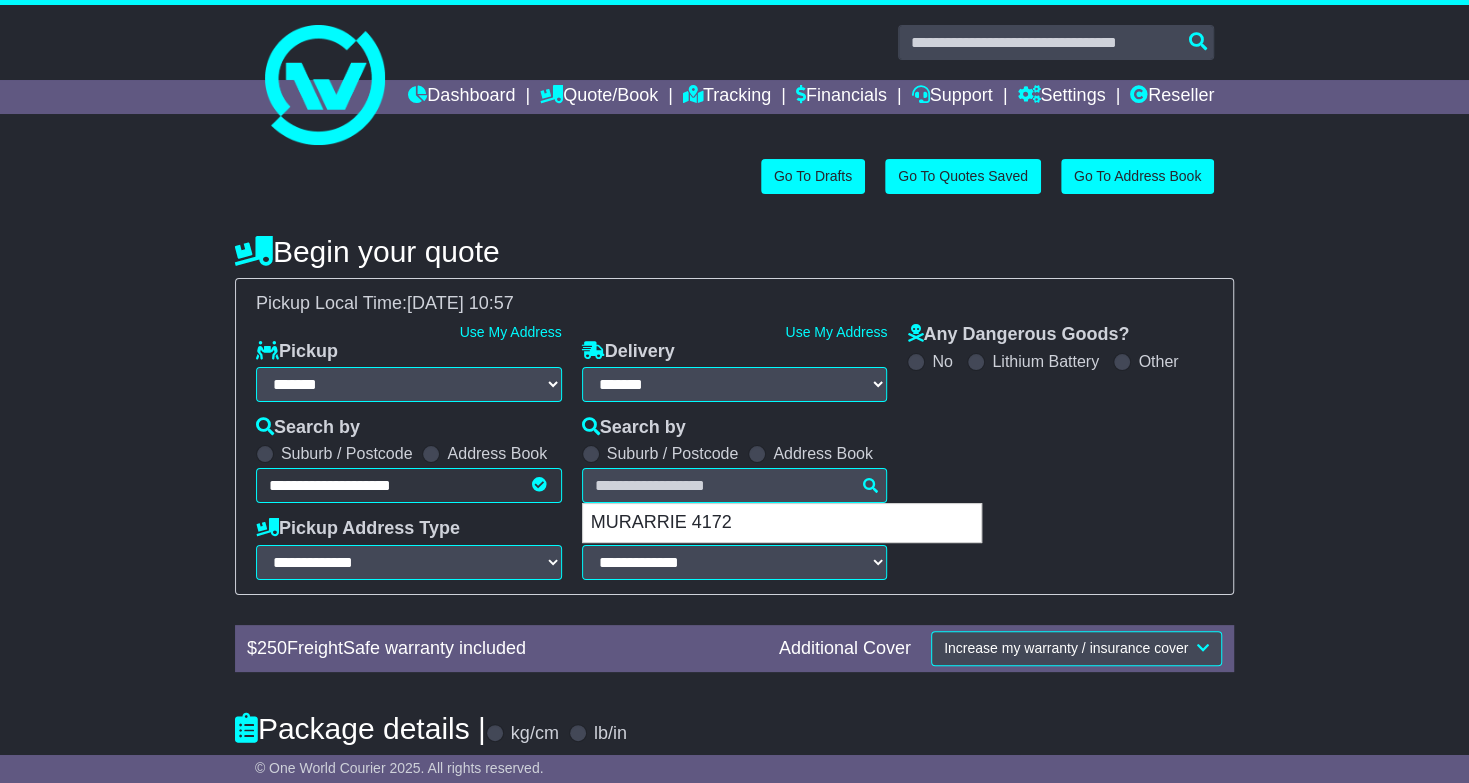 type on "**********" 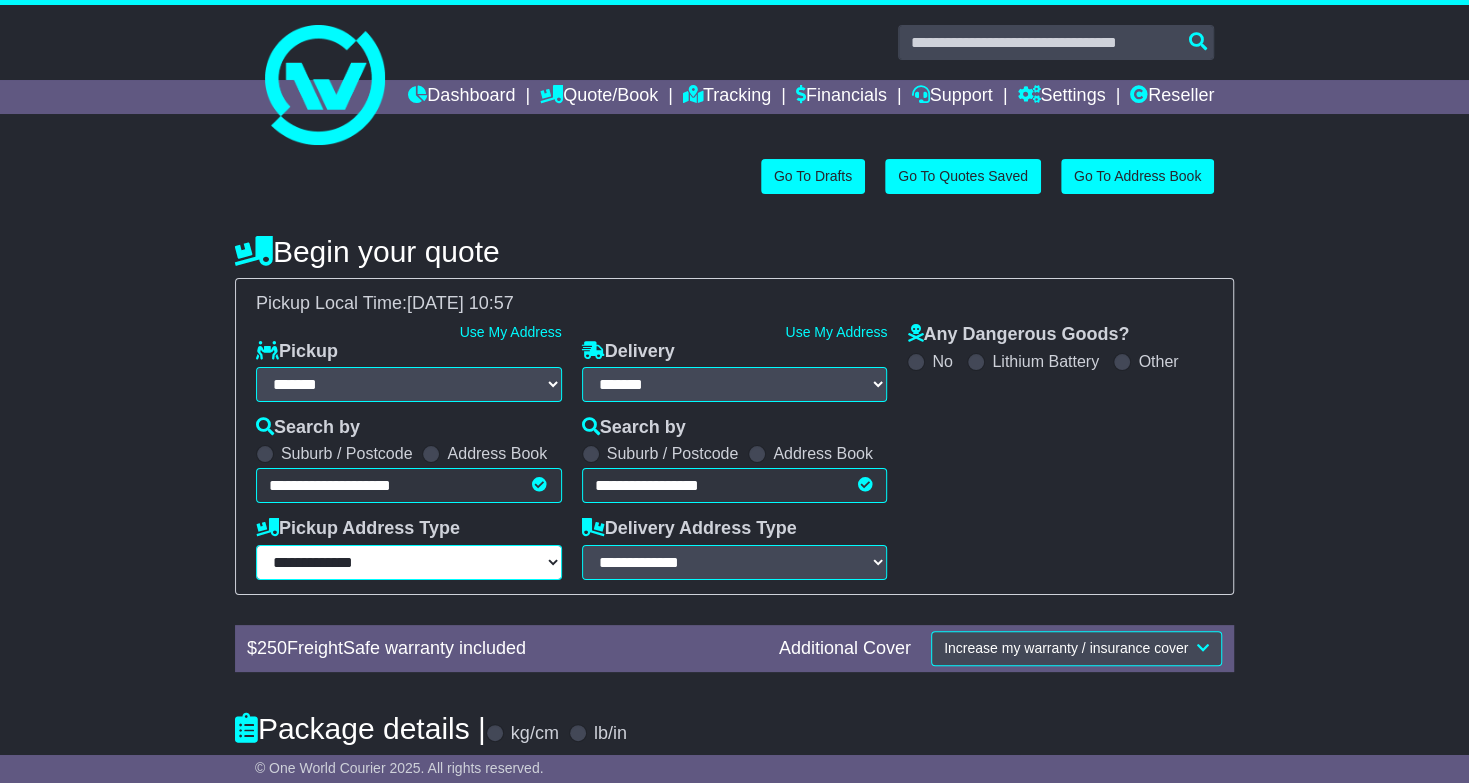 click on "**********" at bounding box center [409, 562] 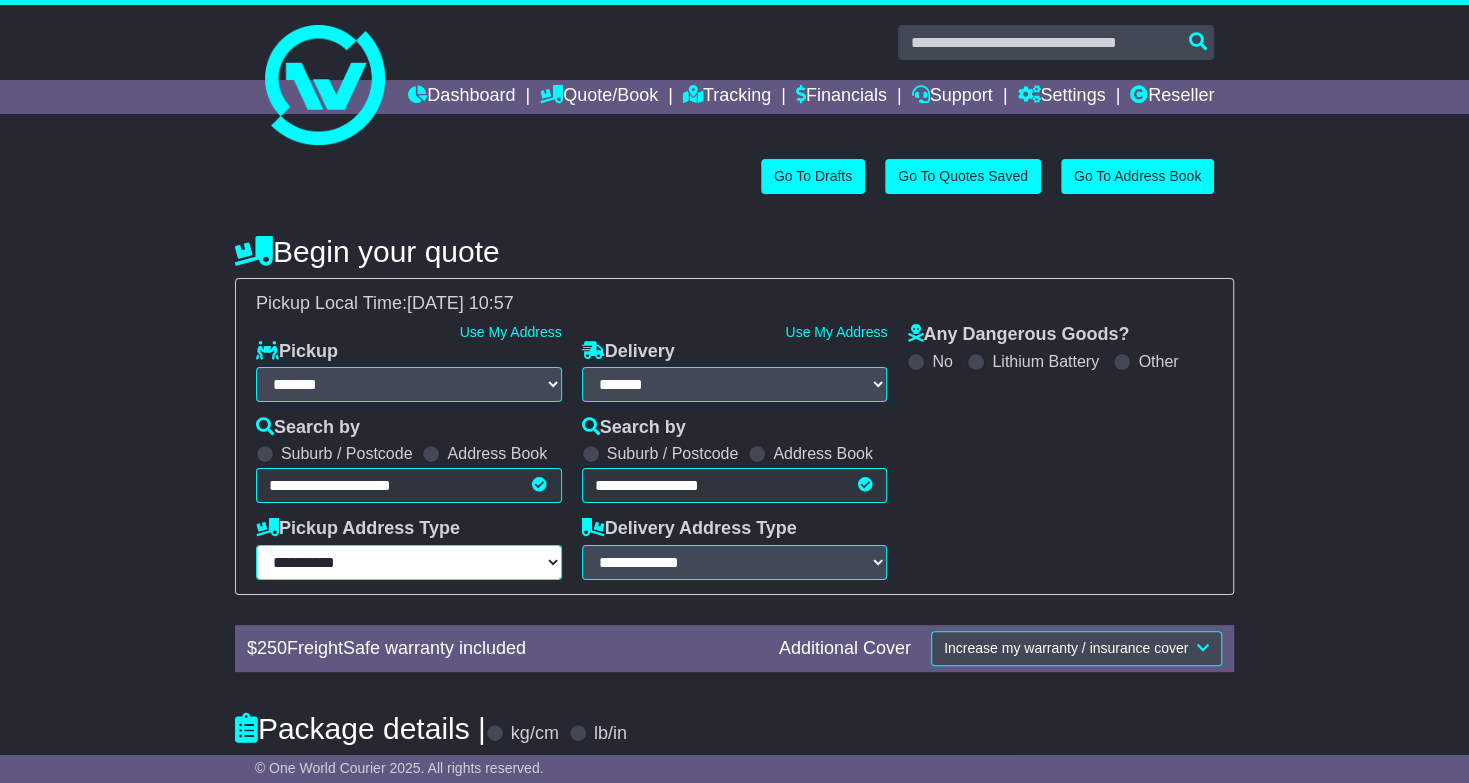 click on "**********" at bounding box center [0, 0] 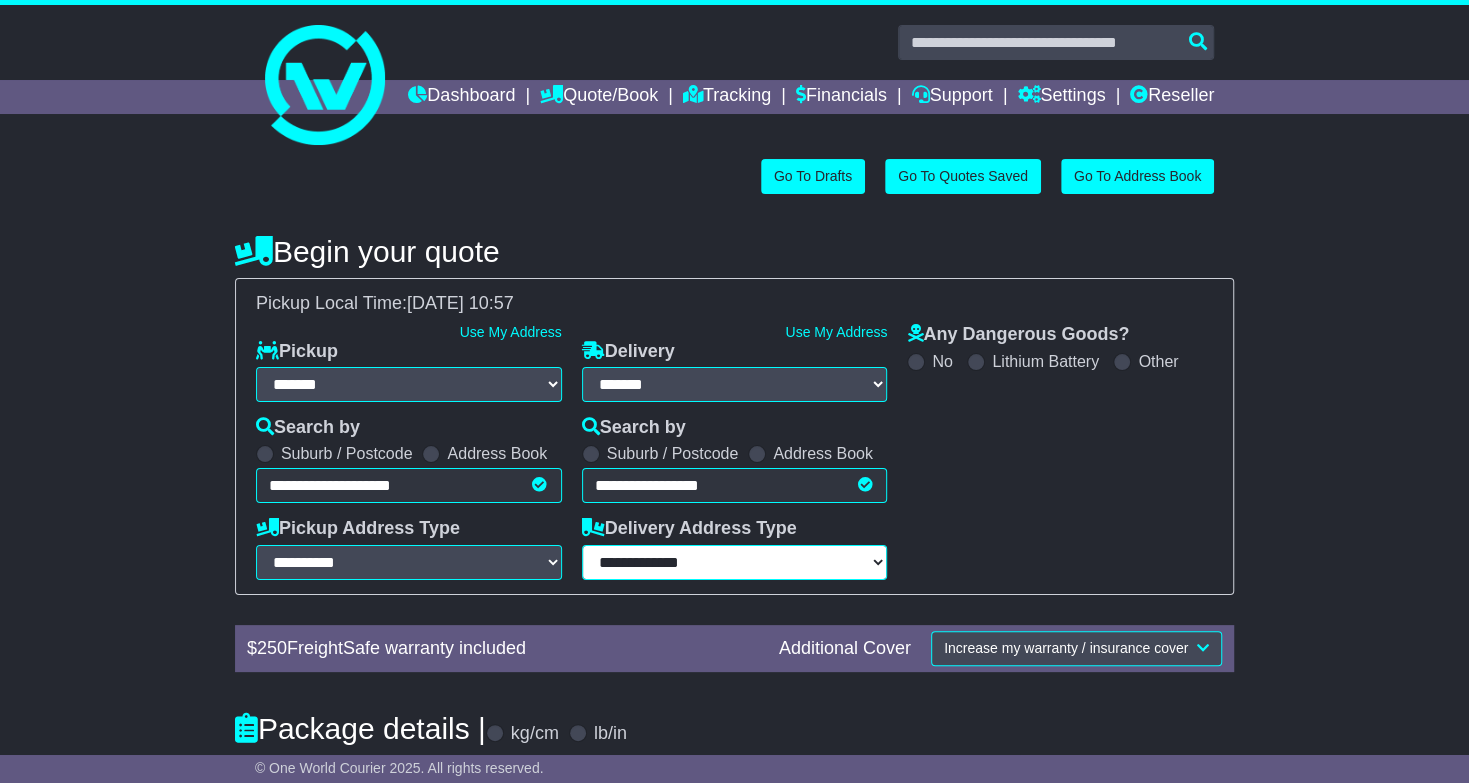 click on "**********" at bounding box center (735, 562) 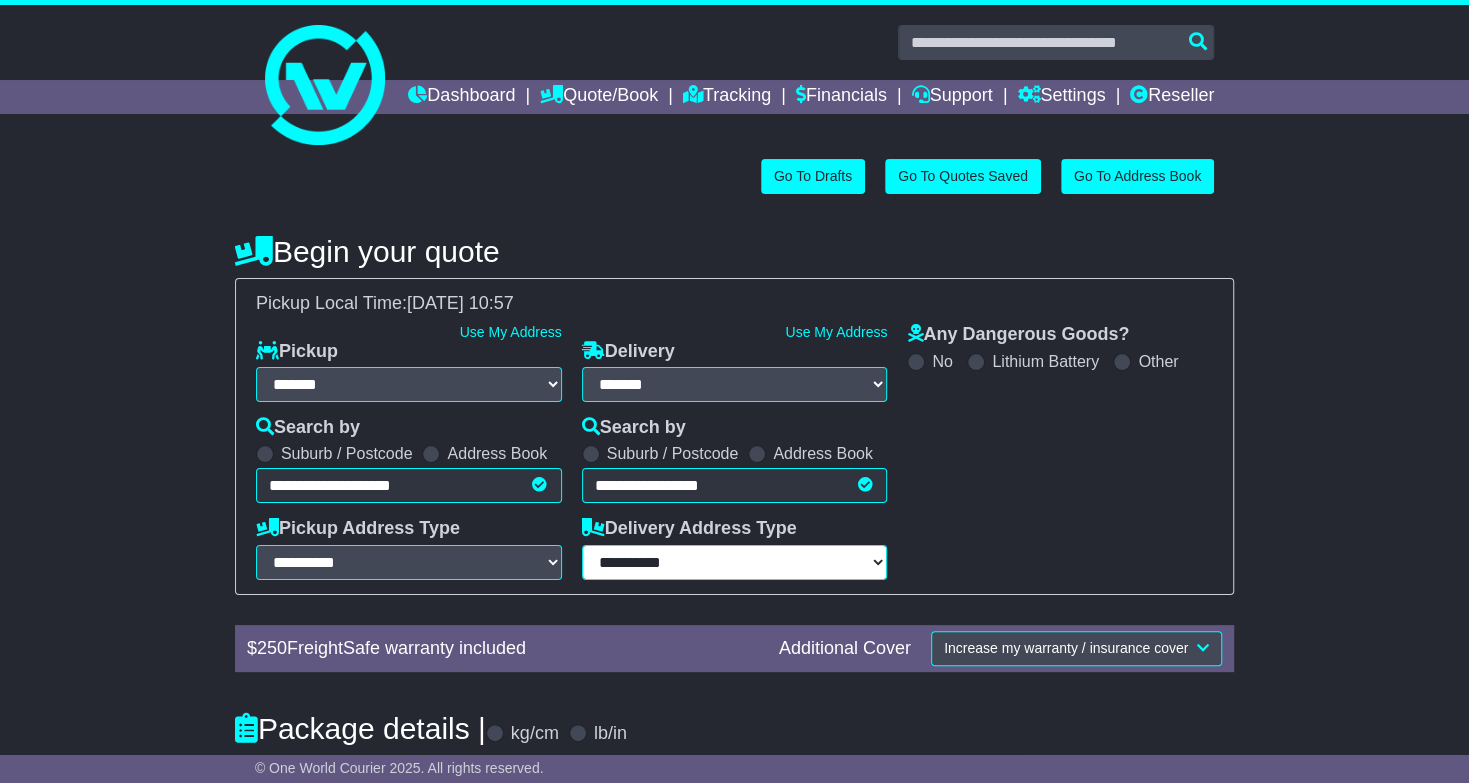 click on "**********" at bounding box center [0, 0] 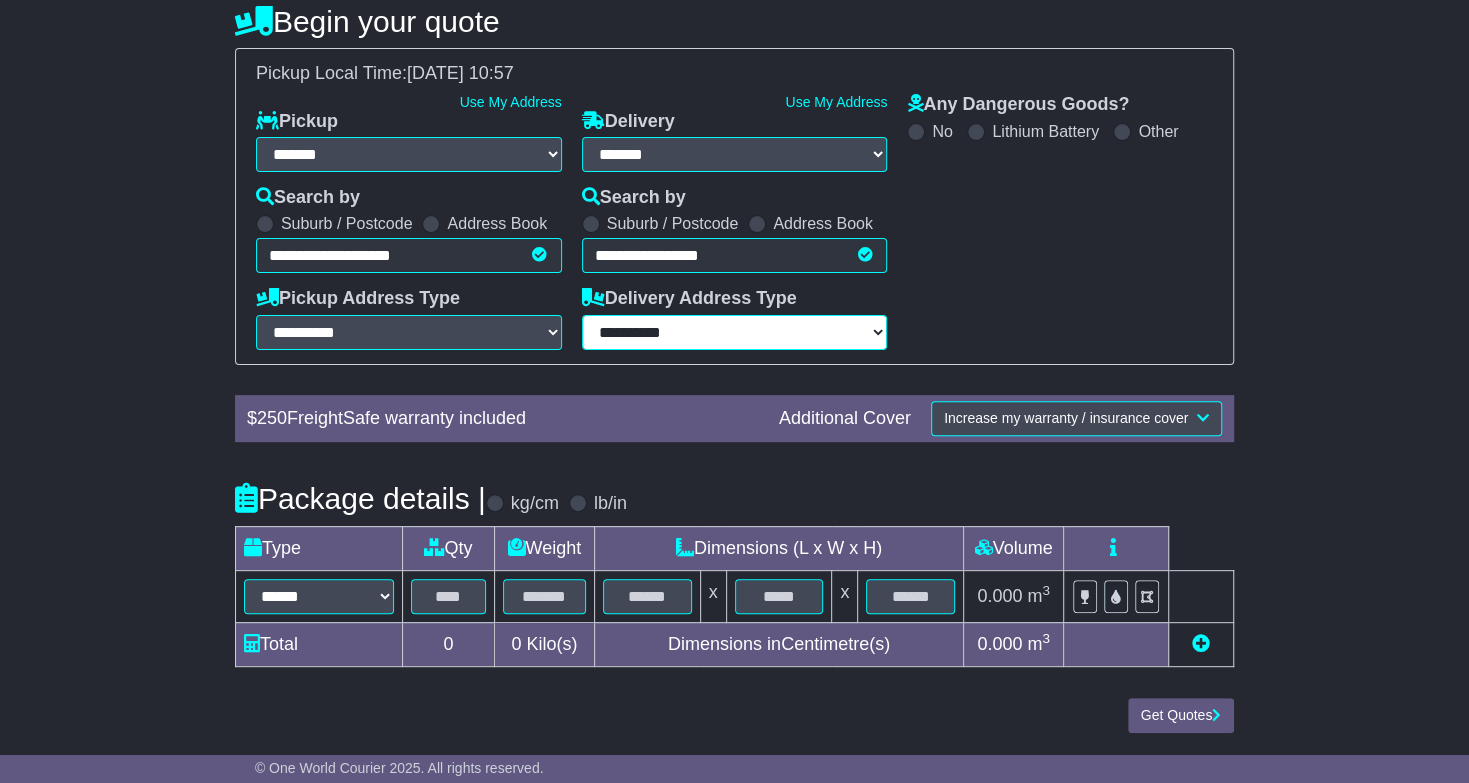 scroll, scrollTop: 263, scrollLeft: 0, axis: vertical 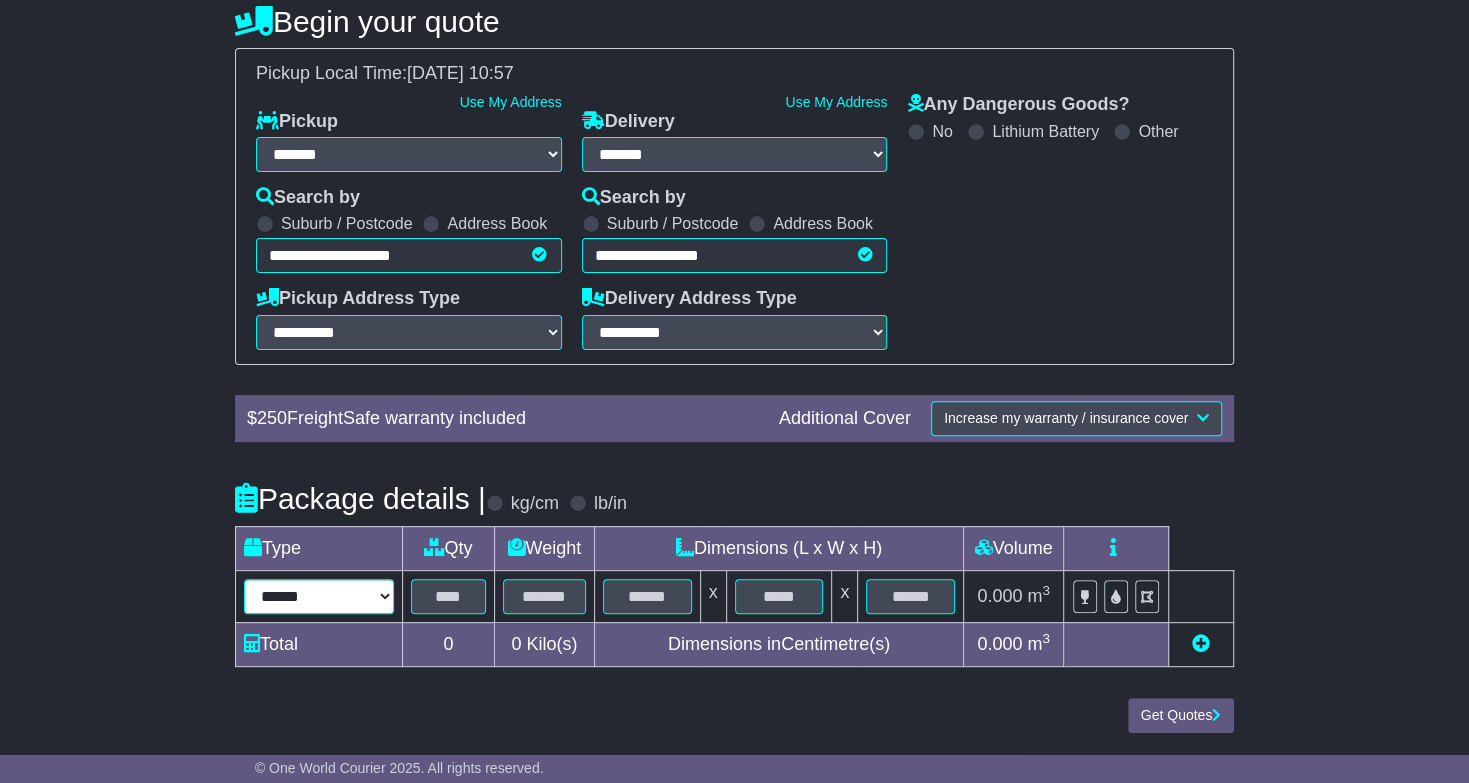 click on "****** ****** *** ****** ***** ******* *** ******** **** ****" at bounding box center (319, 596) 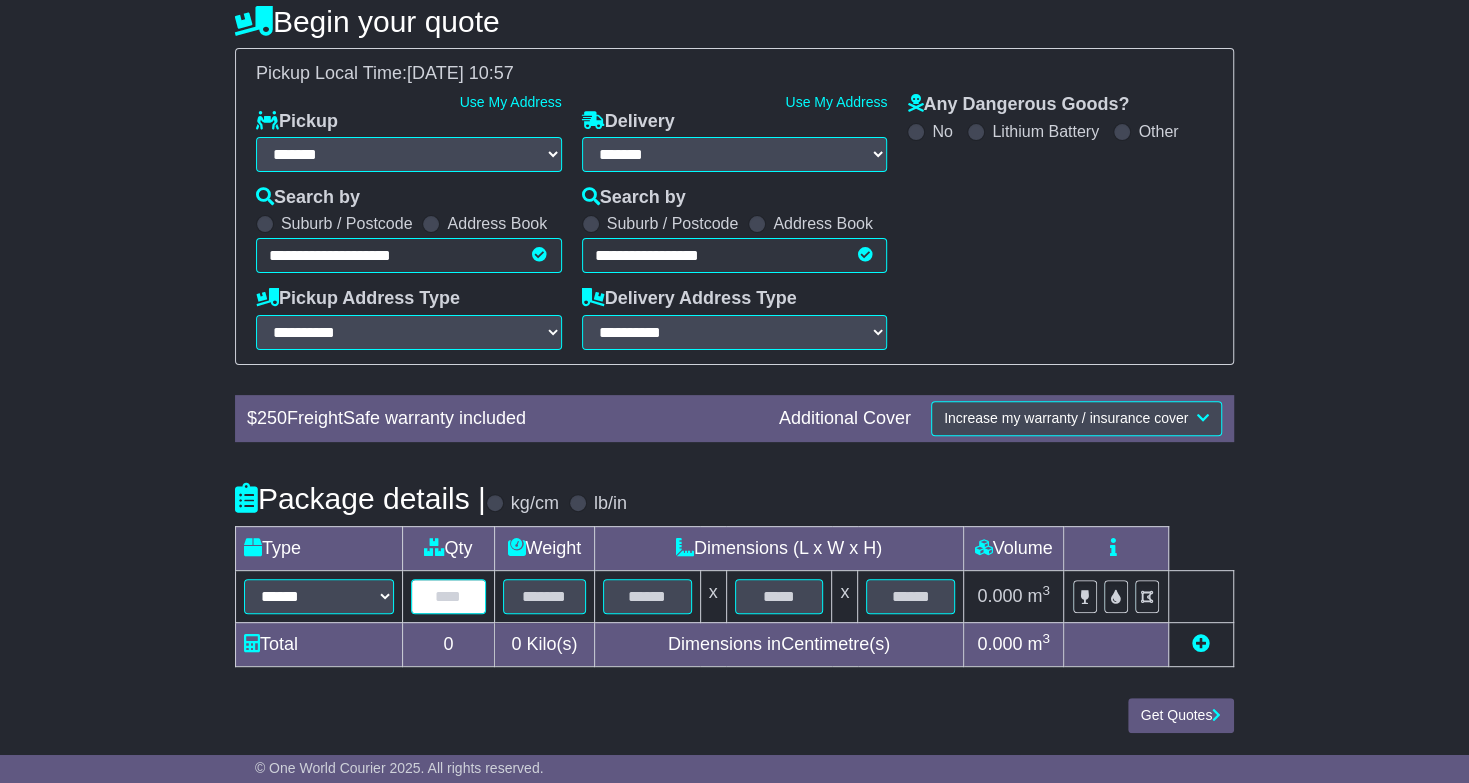 click at bounding box center (448, 596) 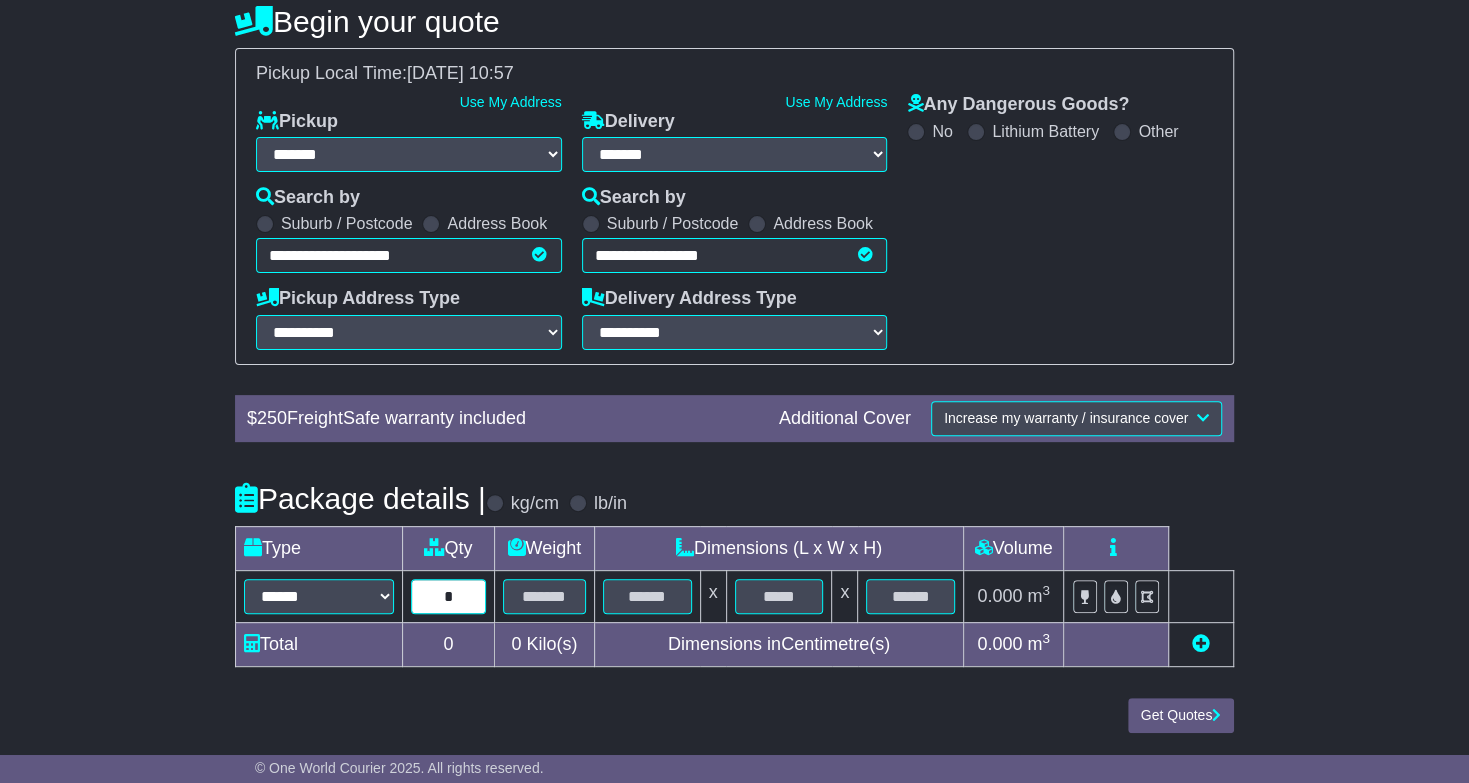 type on "*" 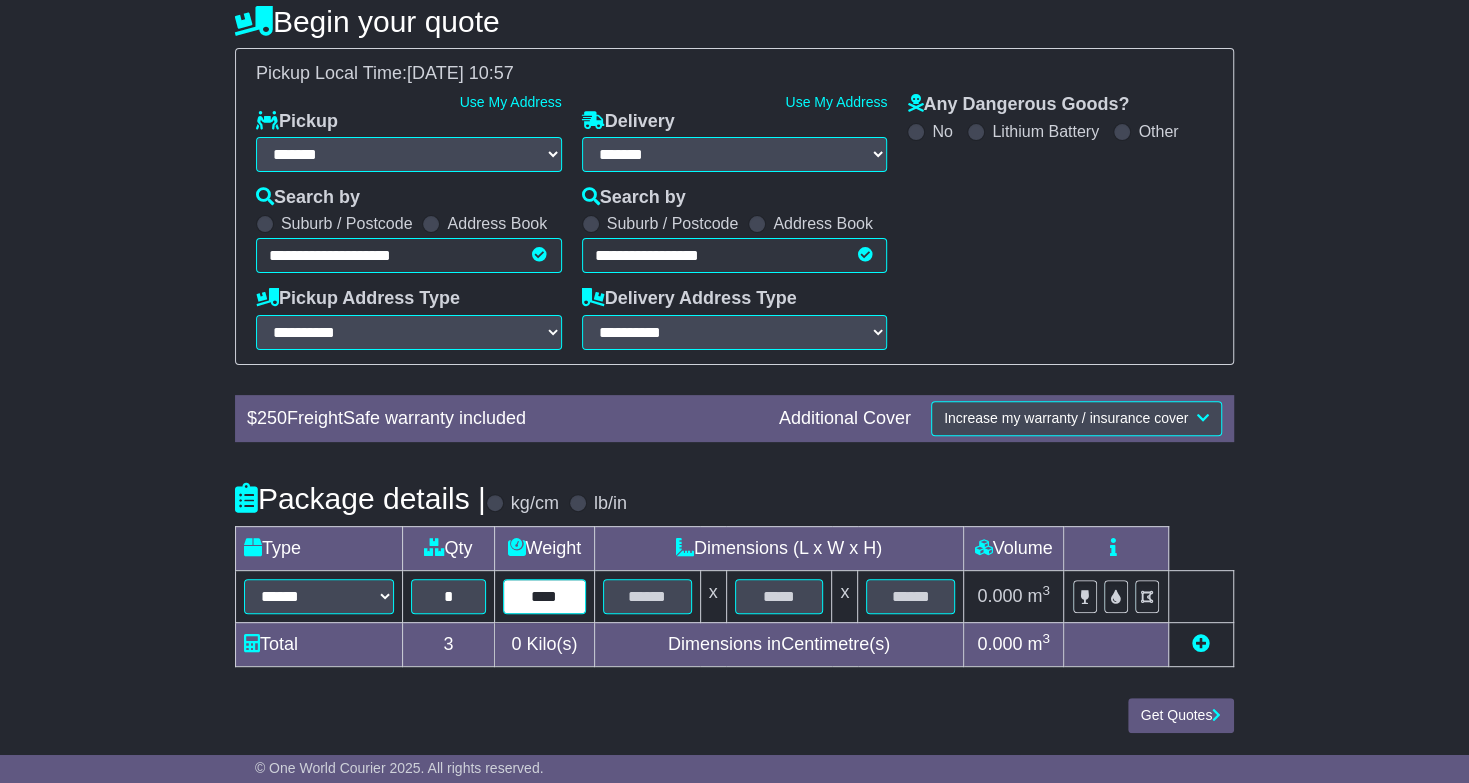 type on "****" 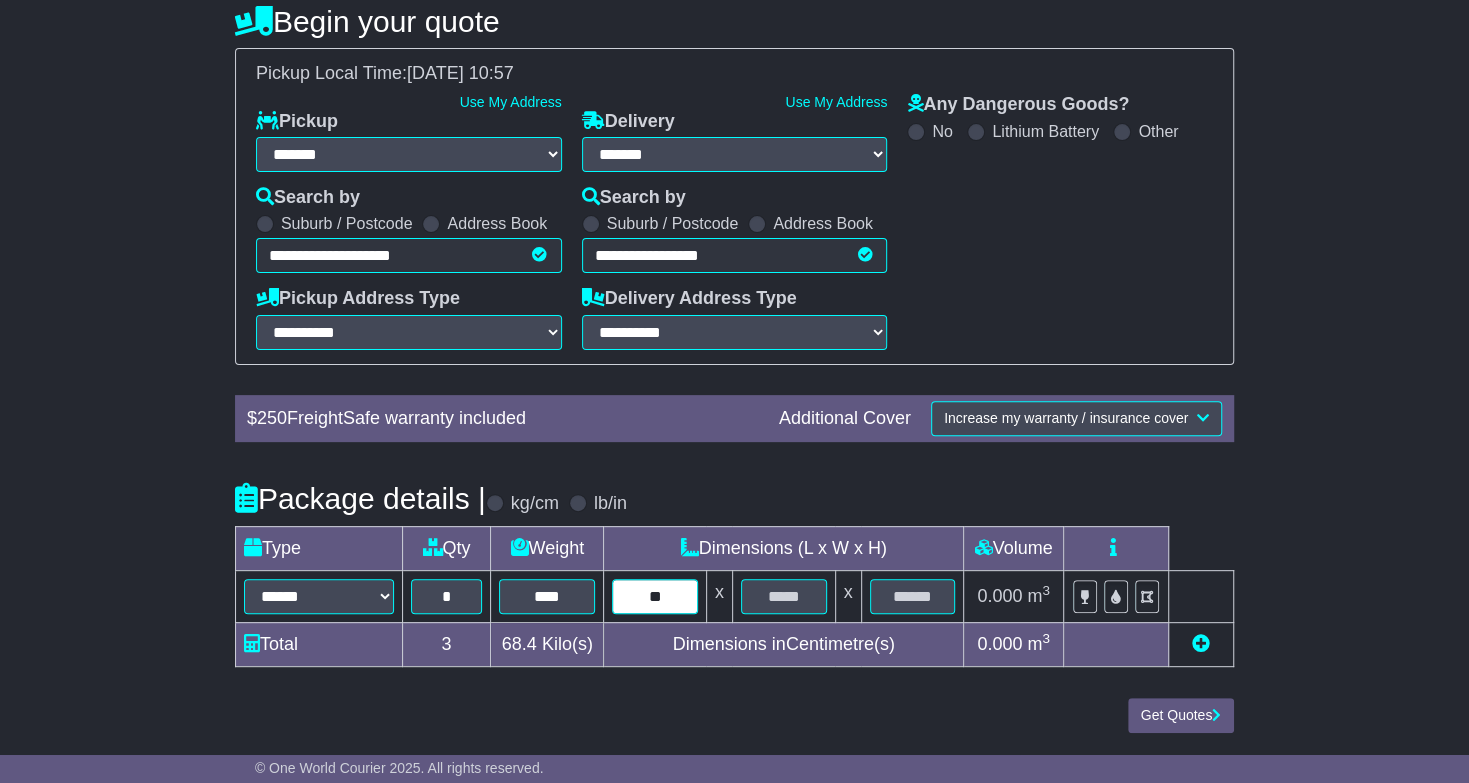 type on "**" 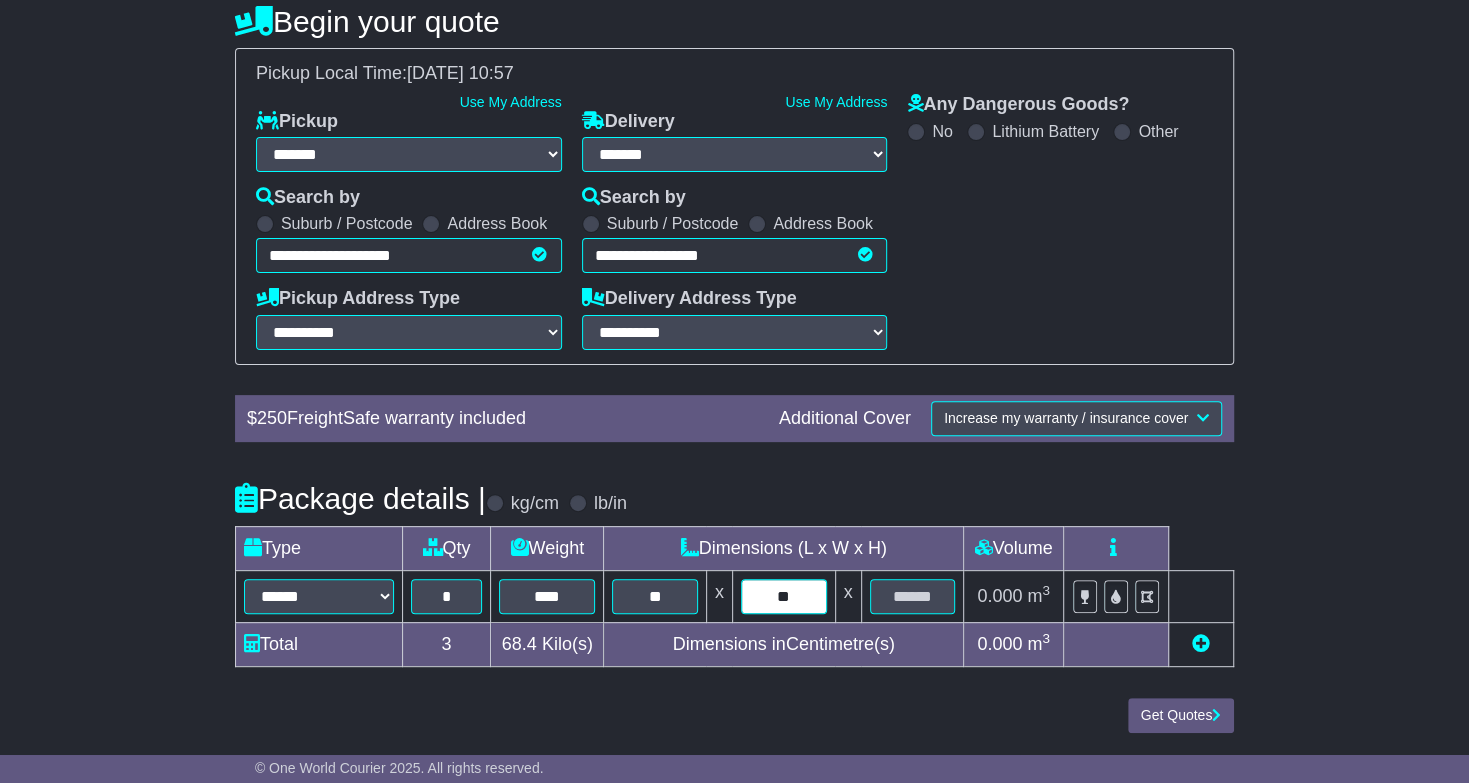 type on "**" 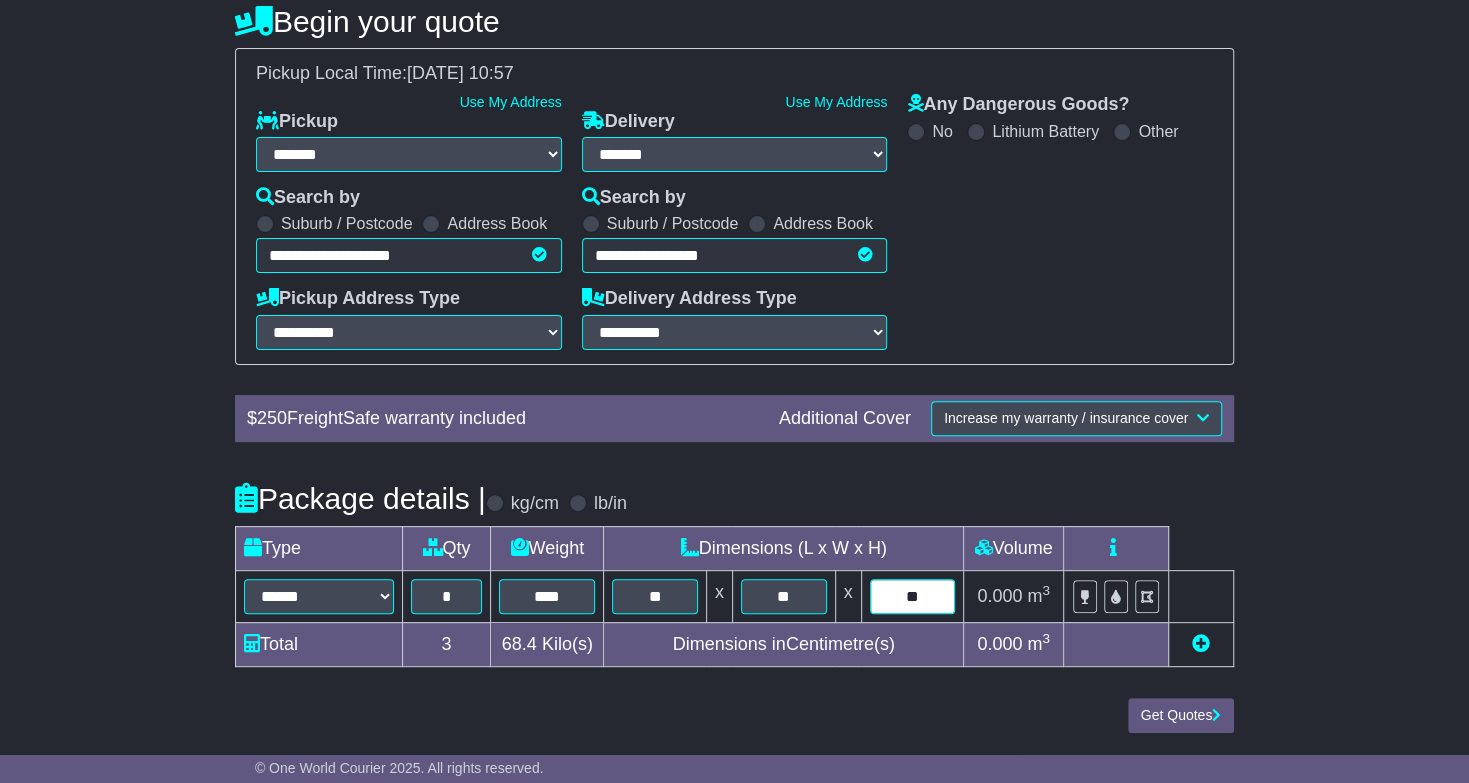 type on "**" 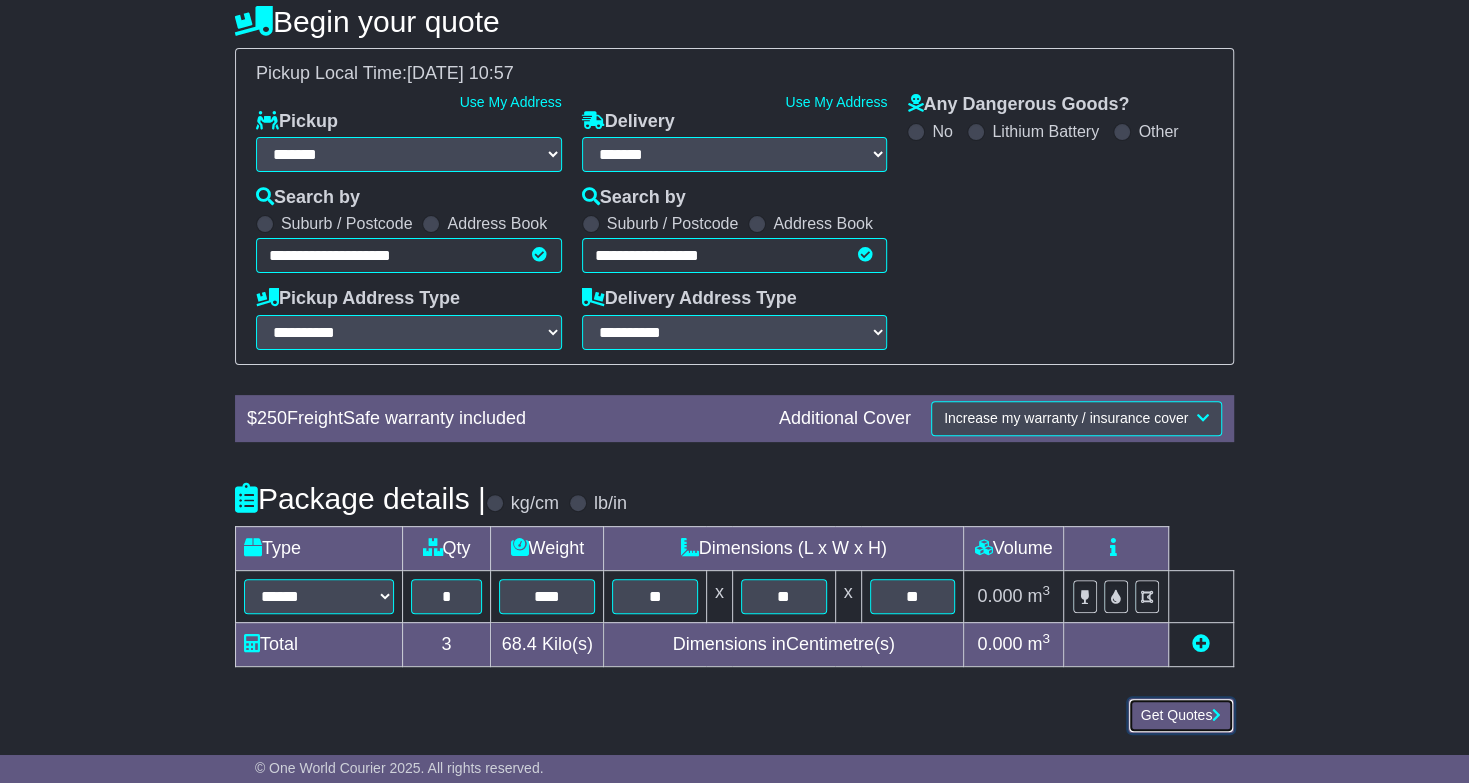 type 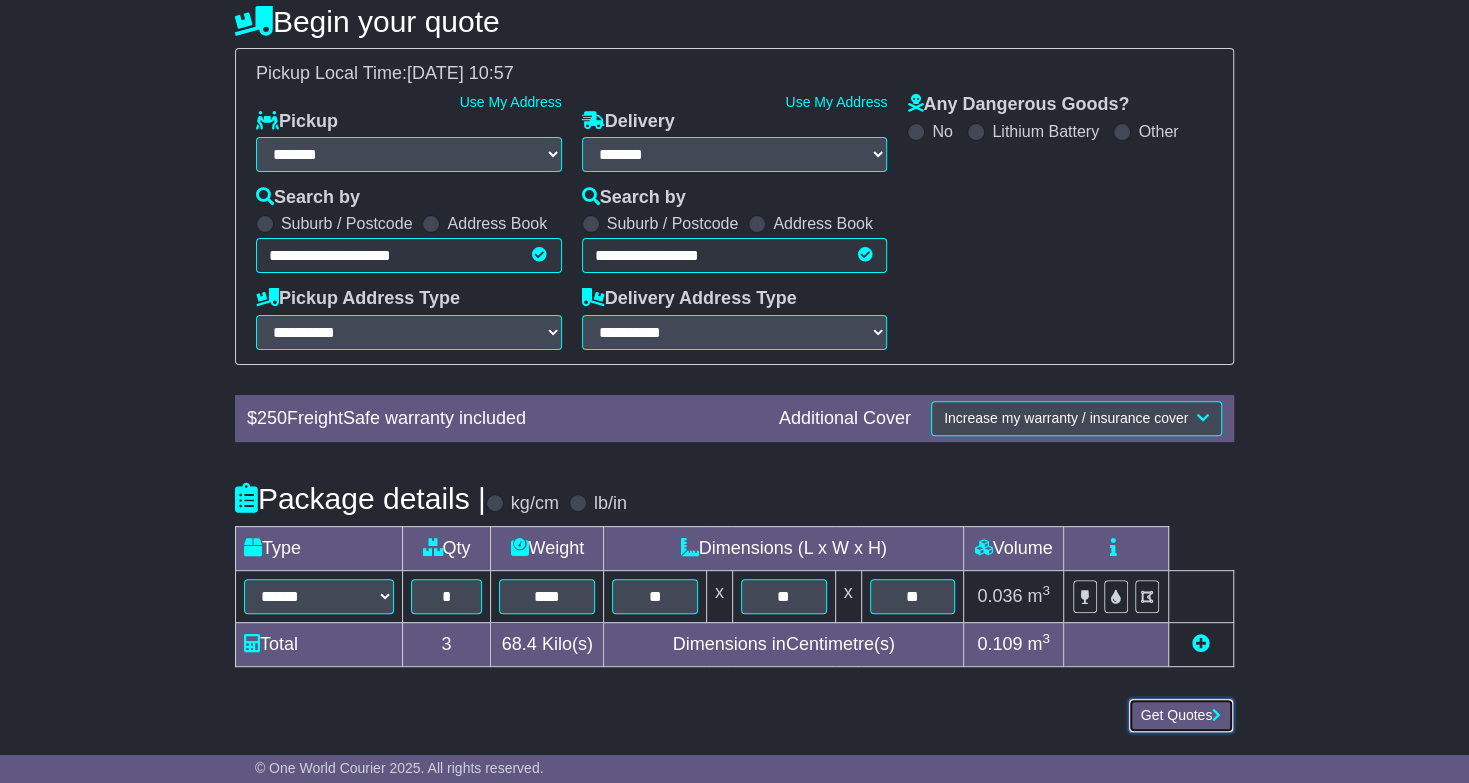click on "Get Quotes" at bounding box center (1181, 715) 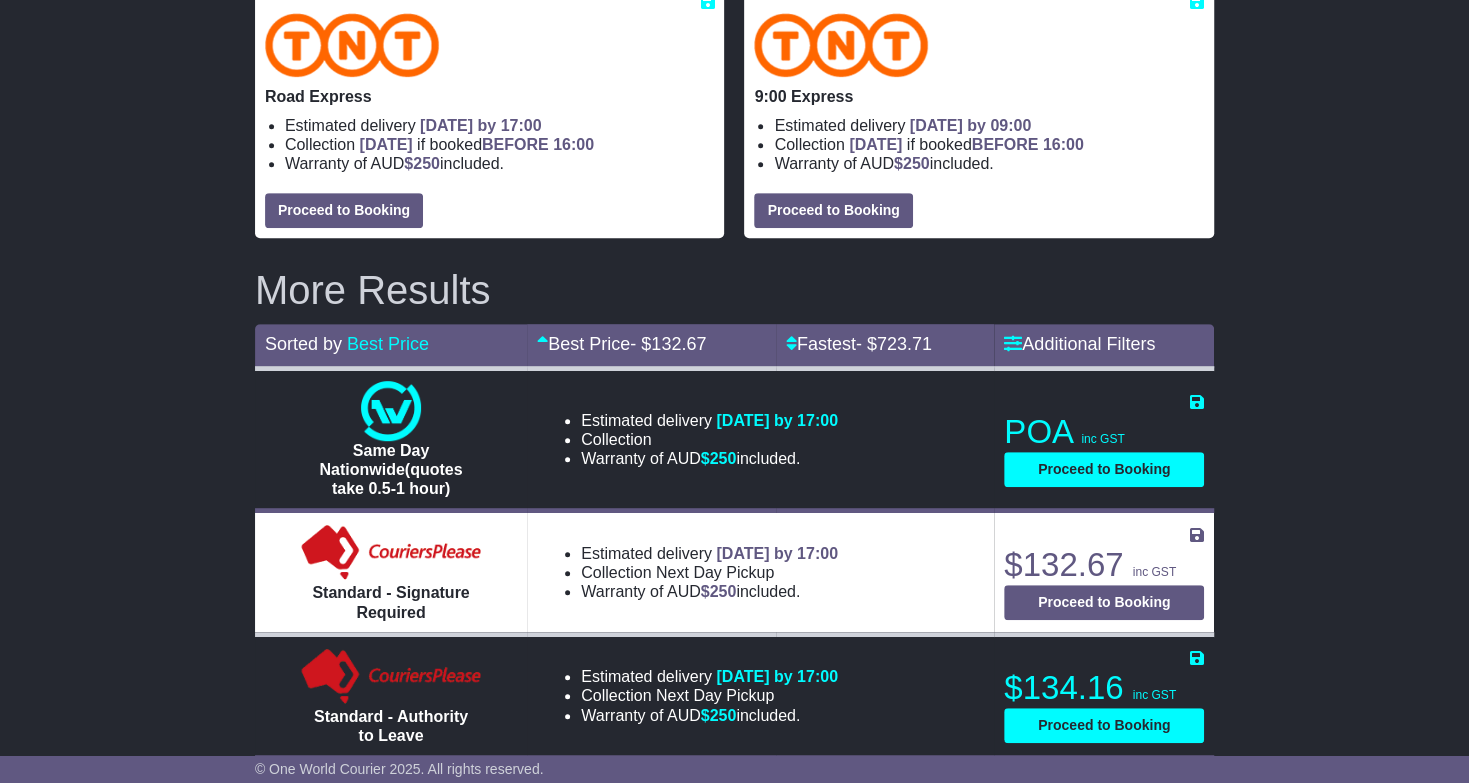scroll, scrollTop: 174, scrollLeft: 0, axis: vertical 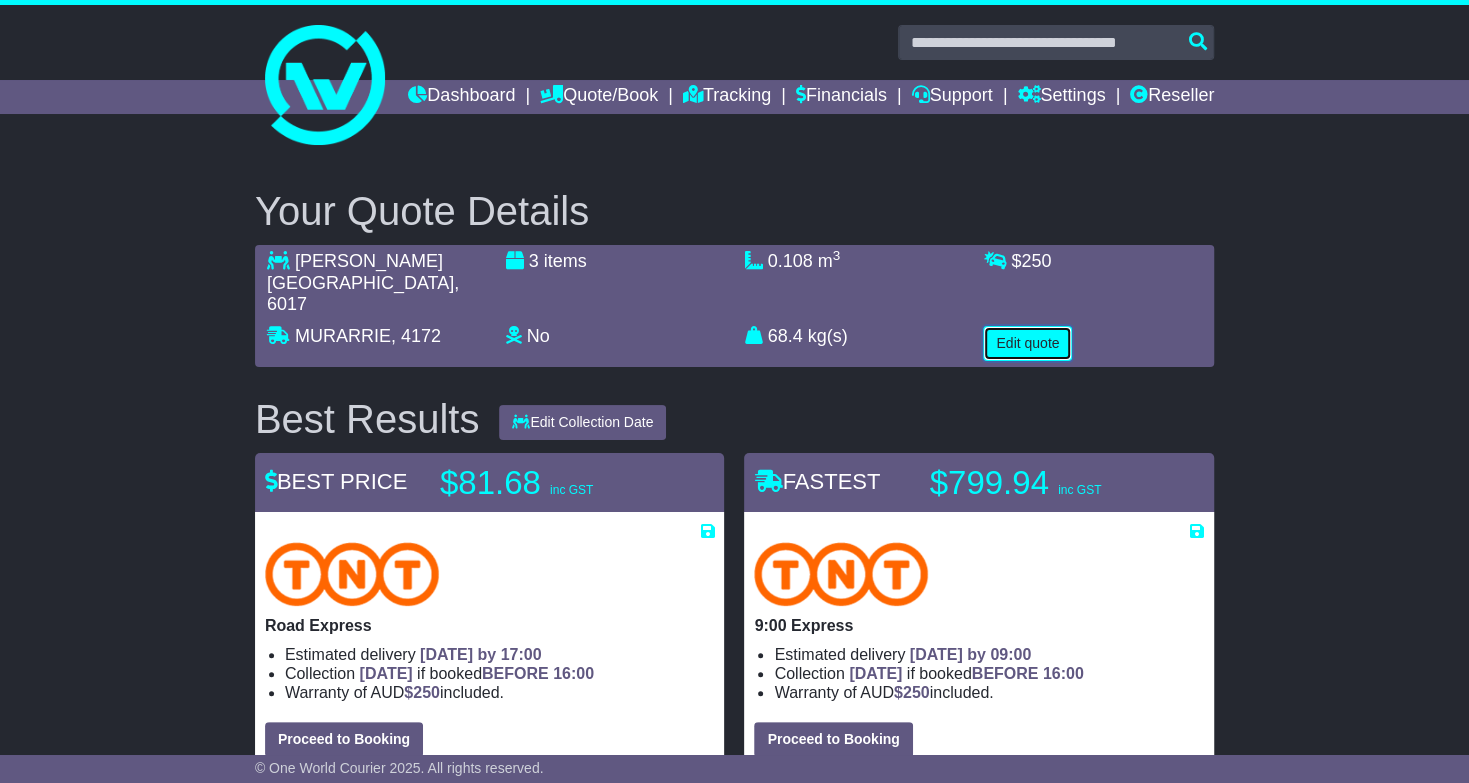 click on "Edit quote" at bounding box center [1027, 343] 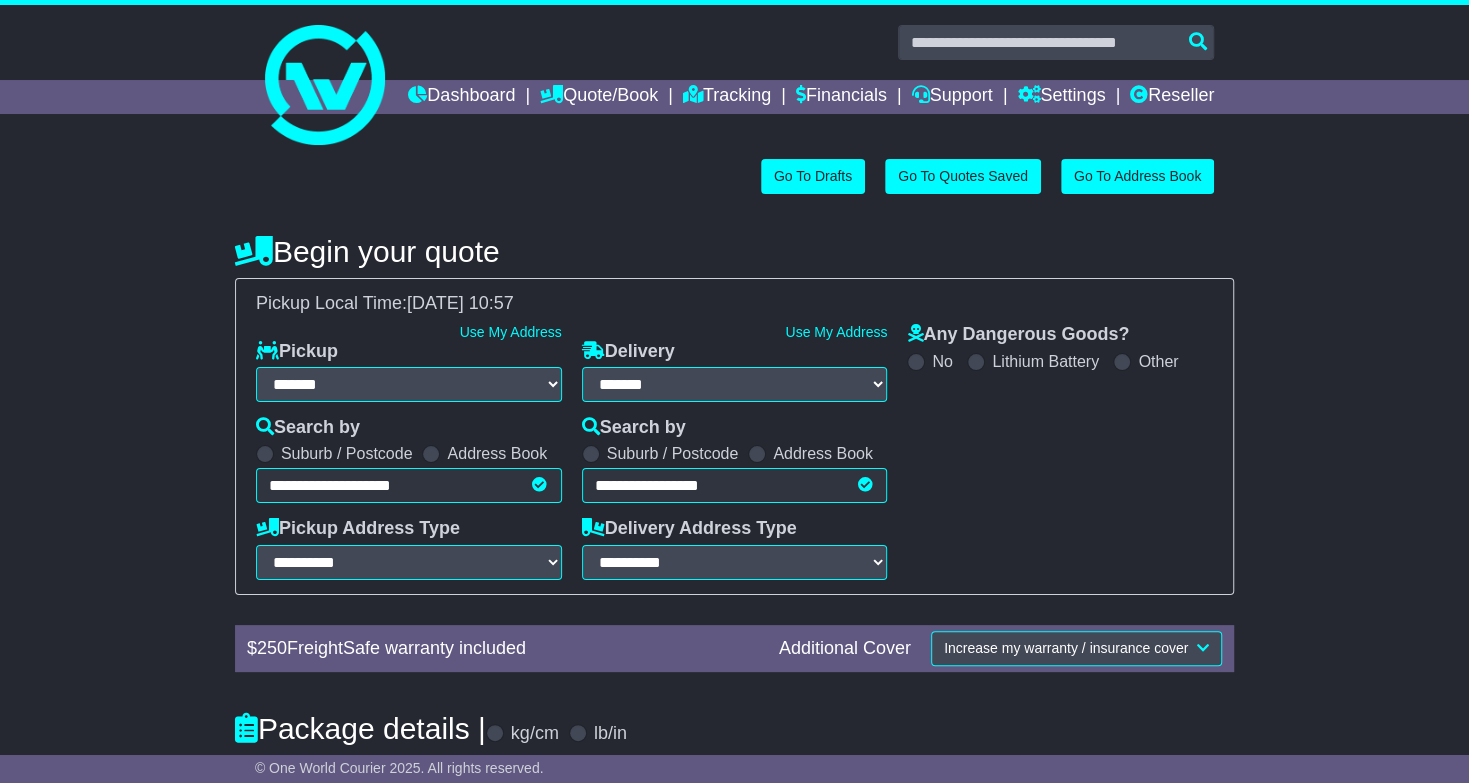 click on "**********" at bounding box center (409, 485) 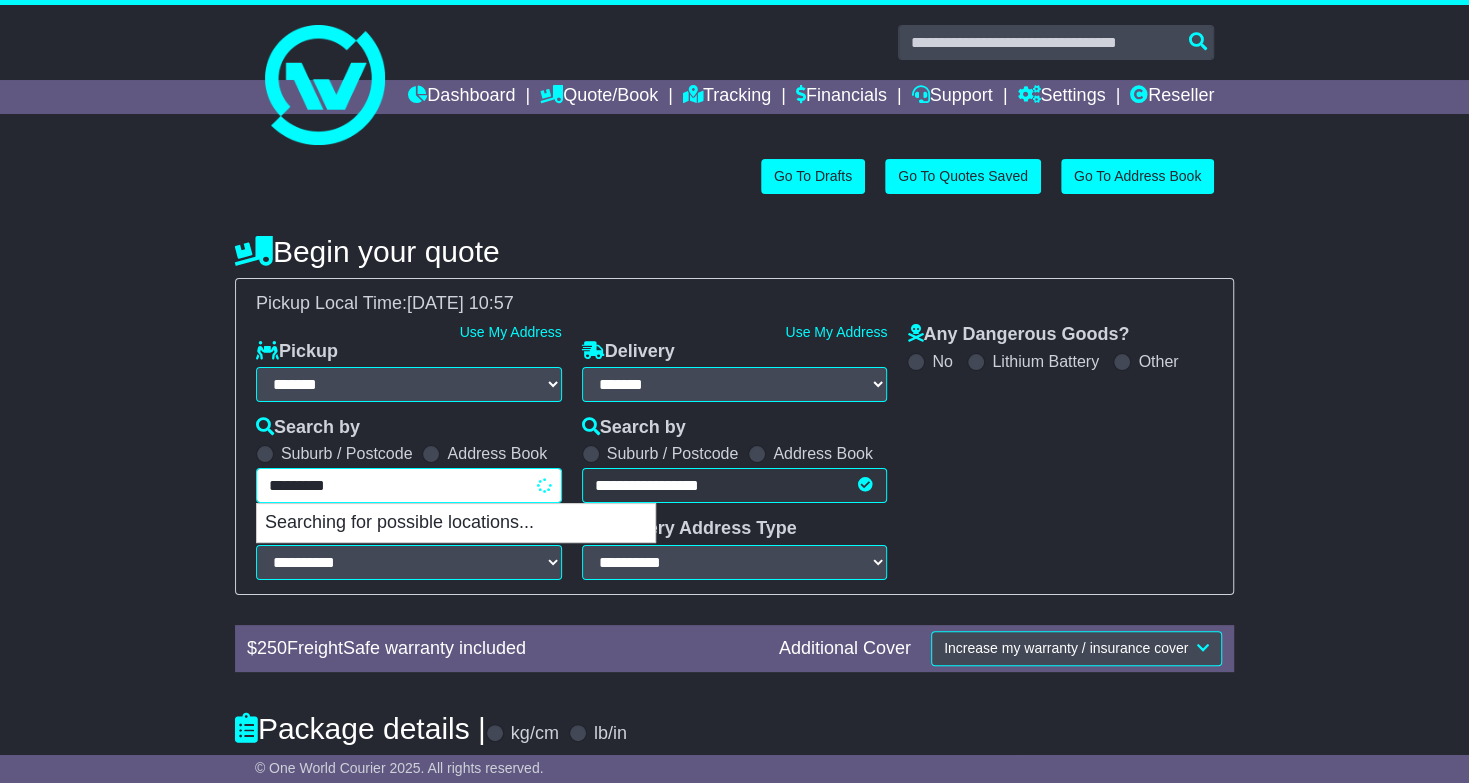 type on "**********" 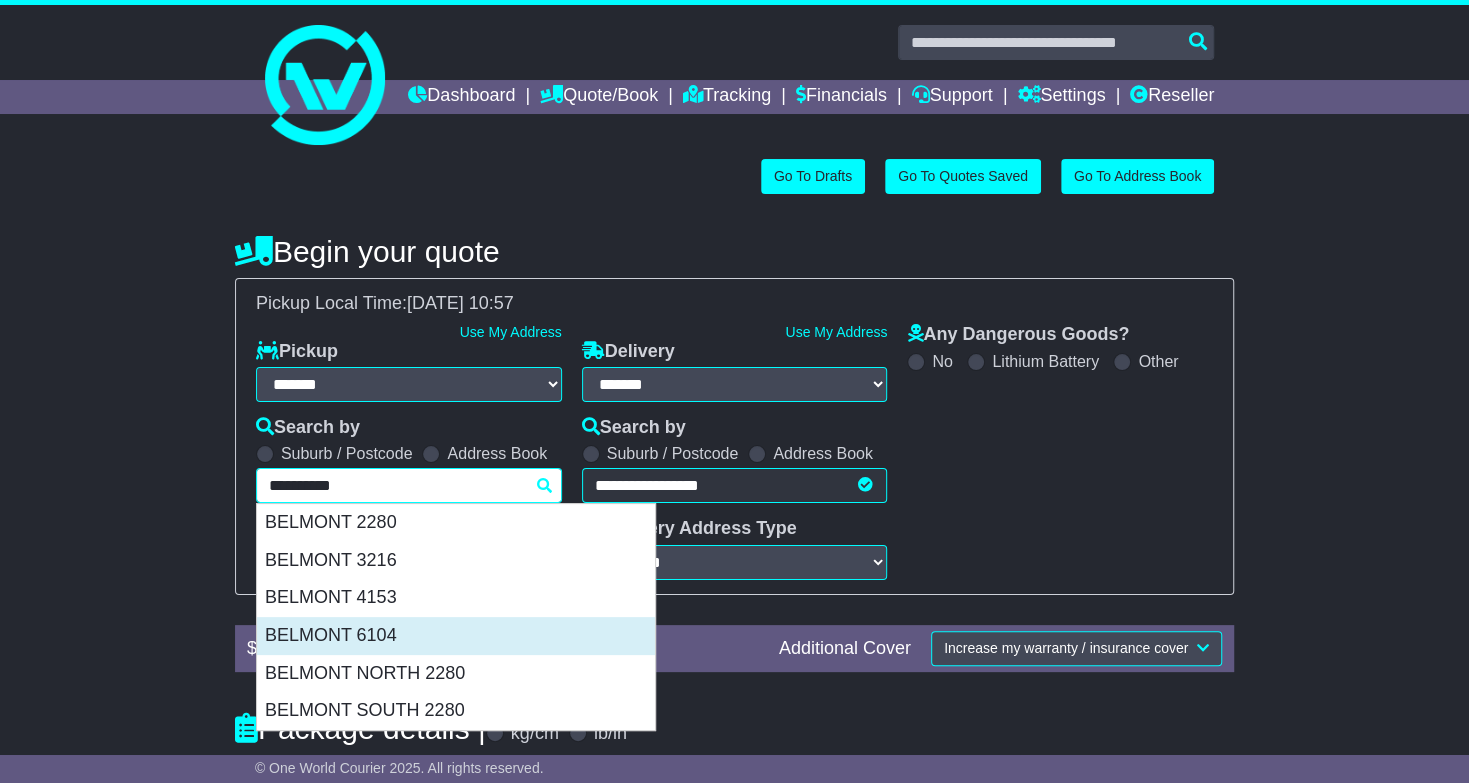 click on "BELMONT 6104" at bounding box center (456, 636) 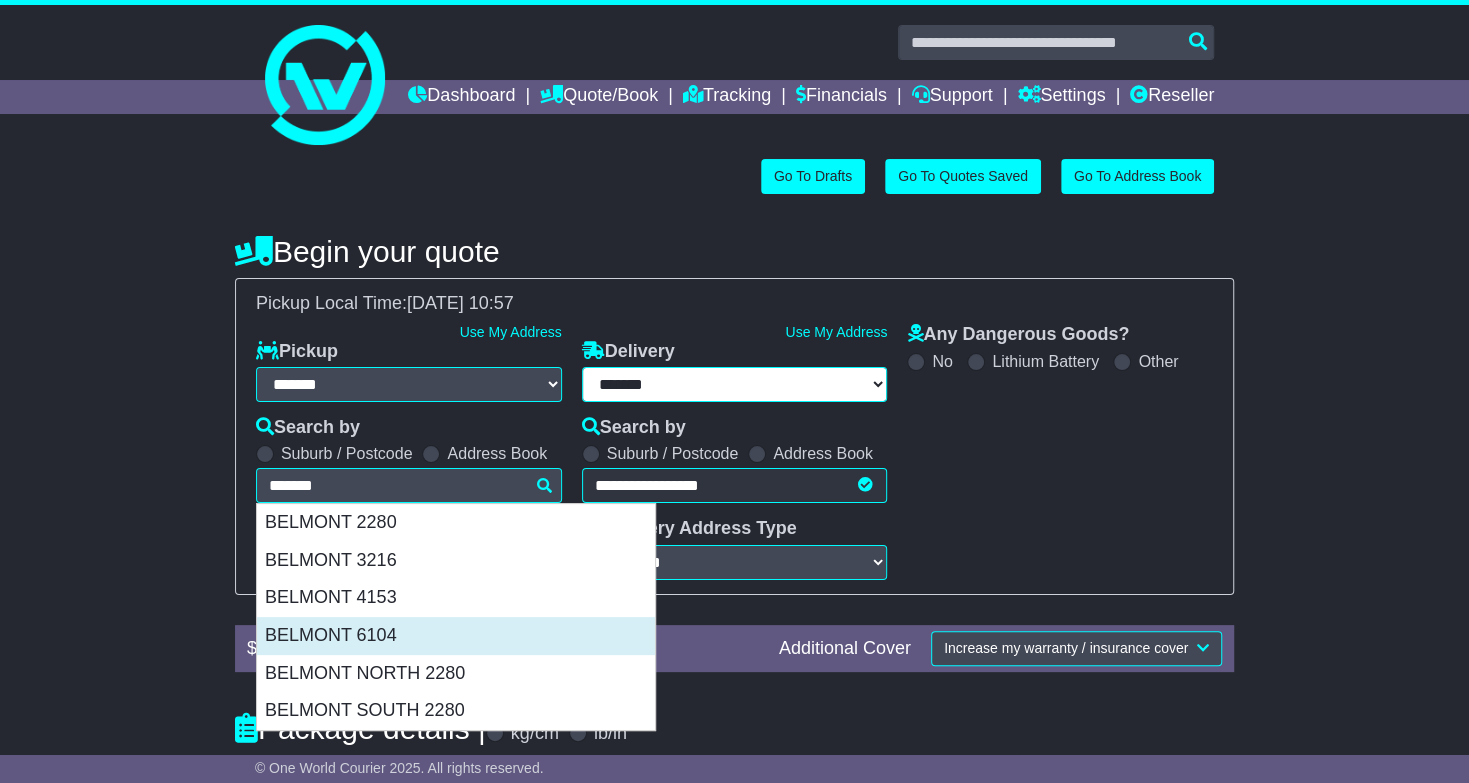 type on "**********" 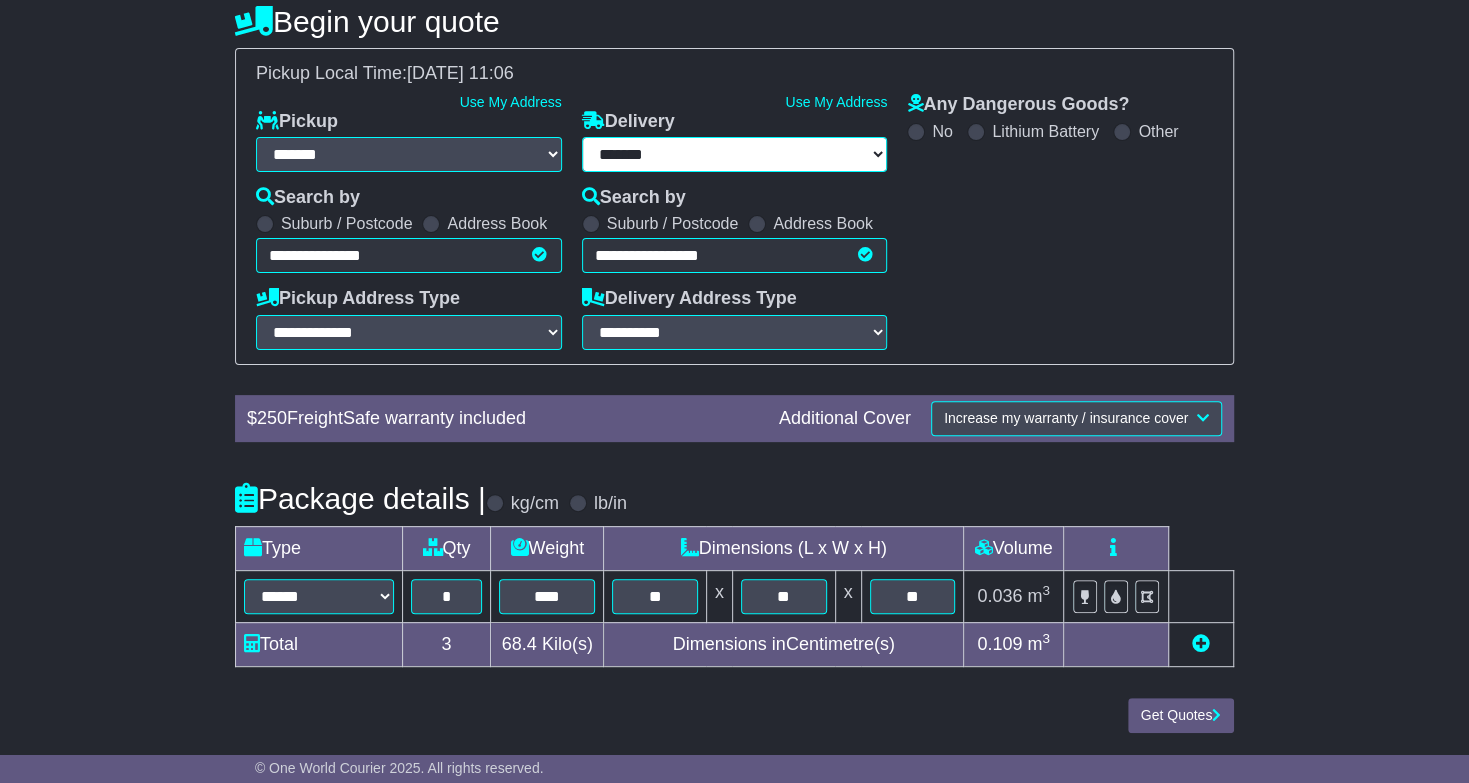 scroll, scrollTop: 263, scrollLeft: 0, axis: vertical 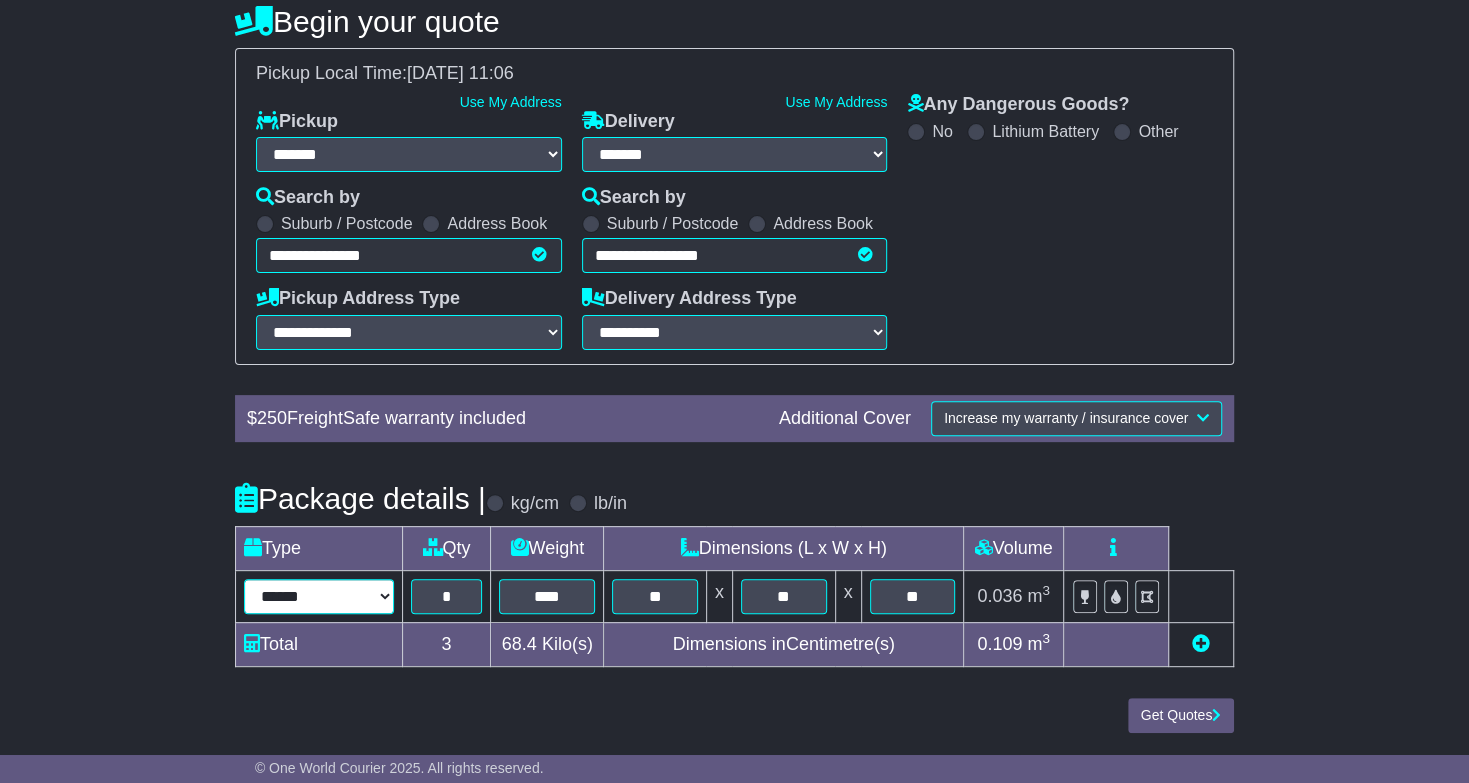 click on "****** ****** *** ****** ***** ******* *** ******** **** ****" at bounding box center (319, 596) 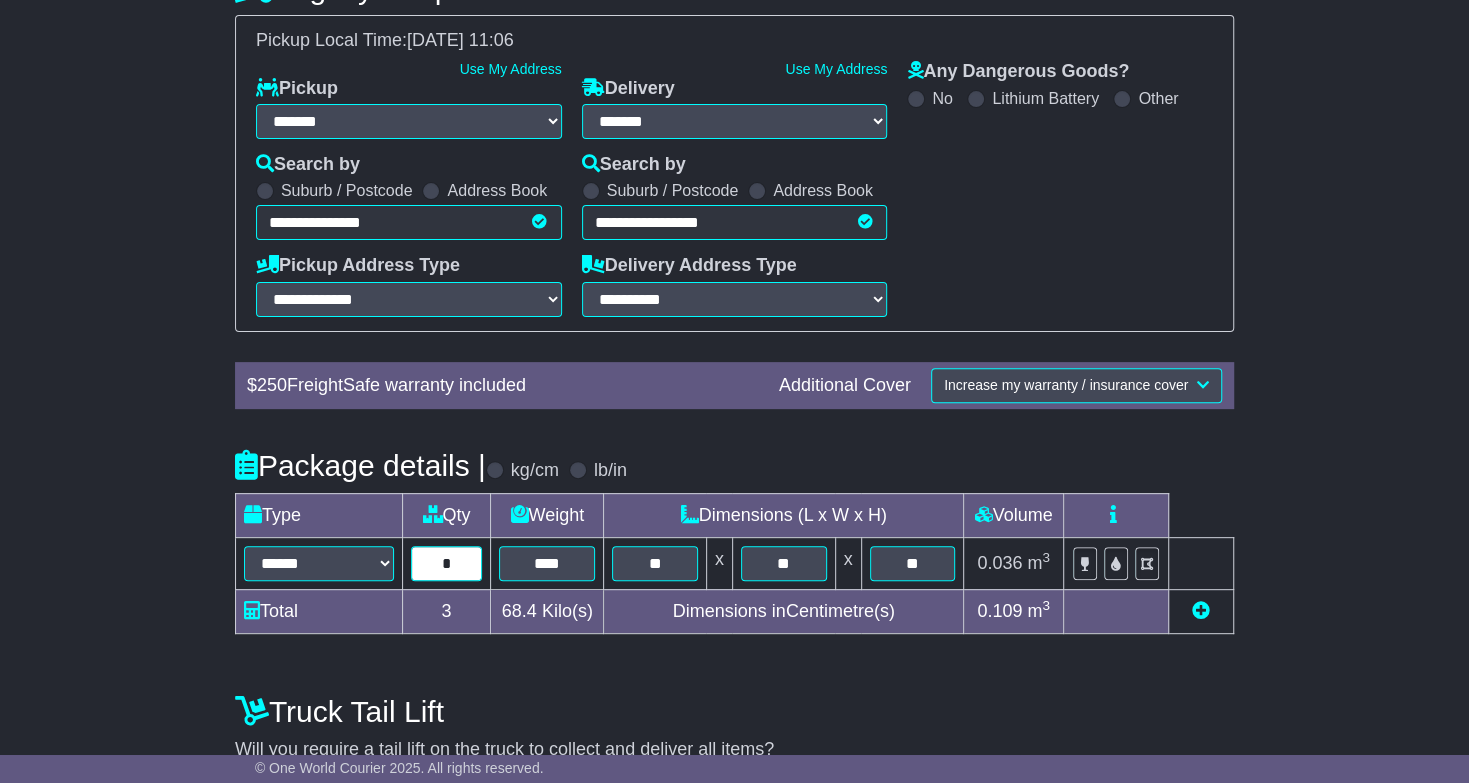 click on "*" at bounding box center (446, 563) 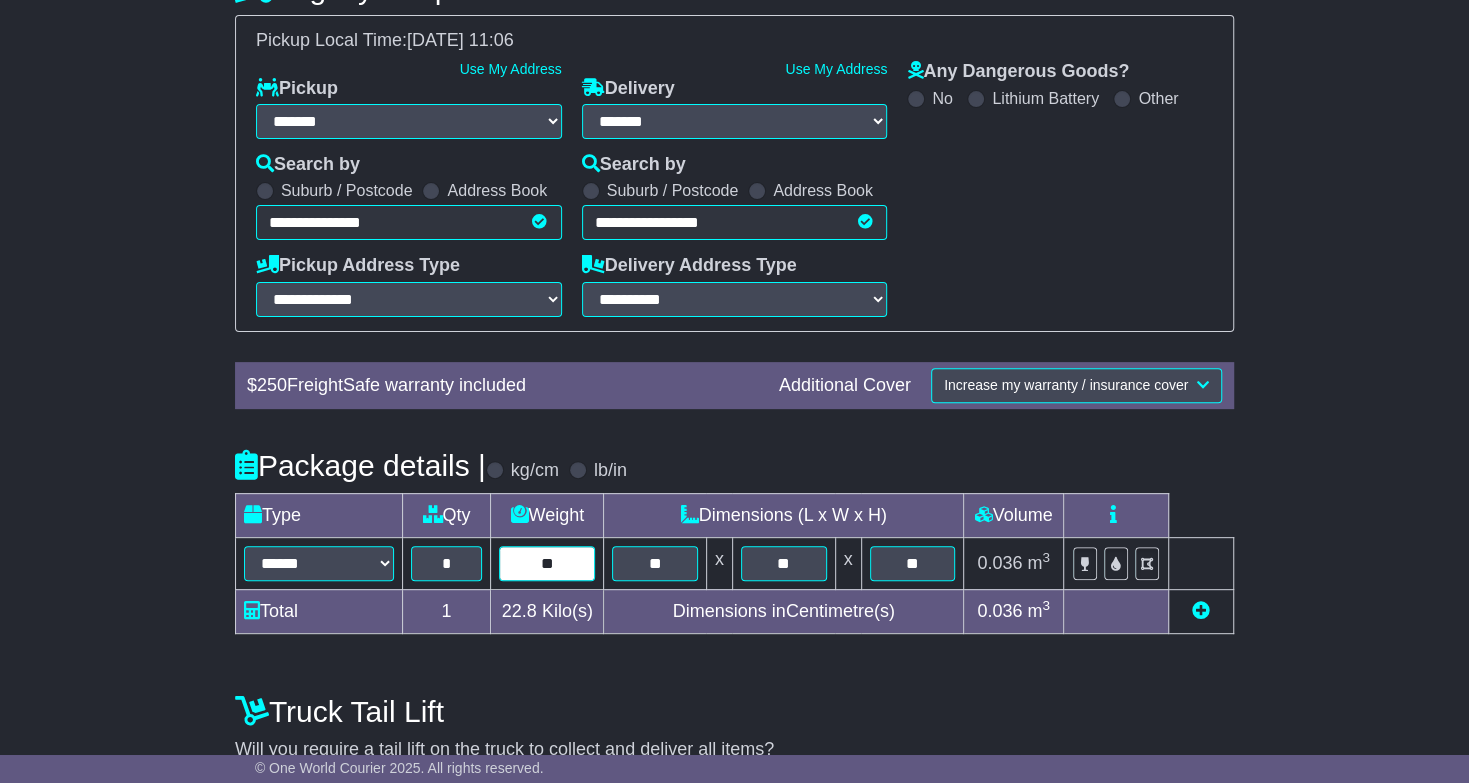 type on "*" 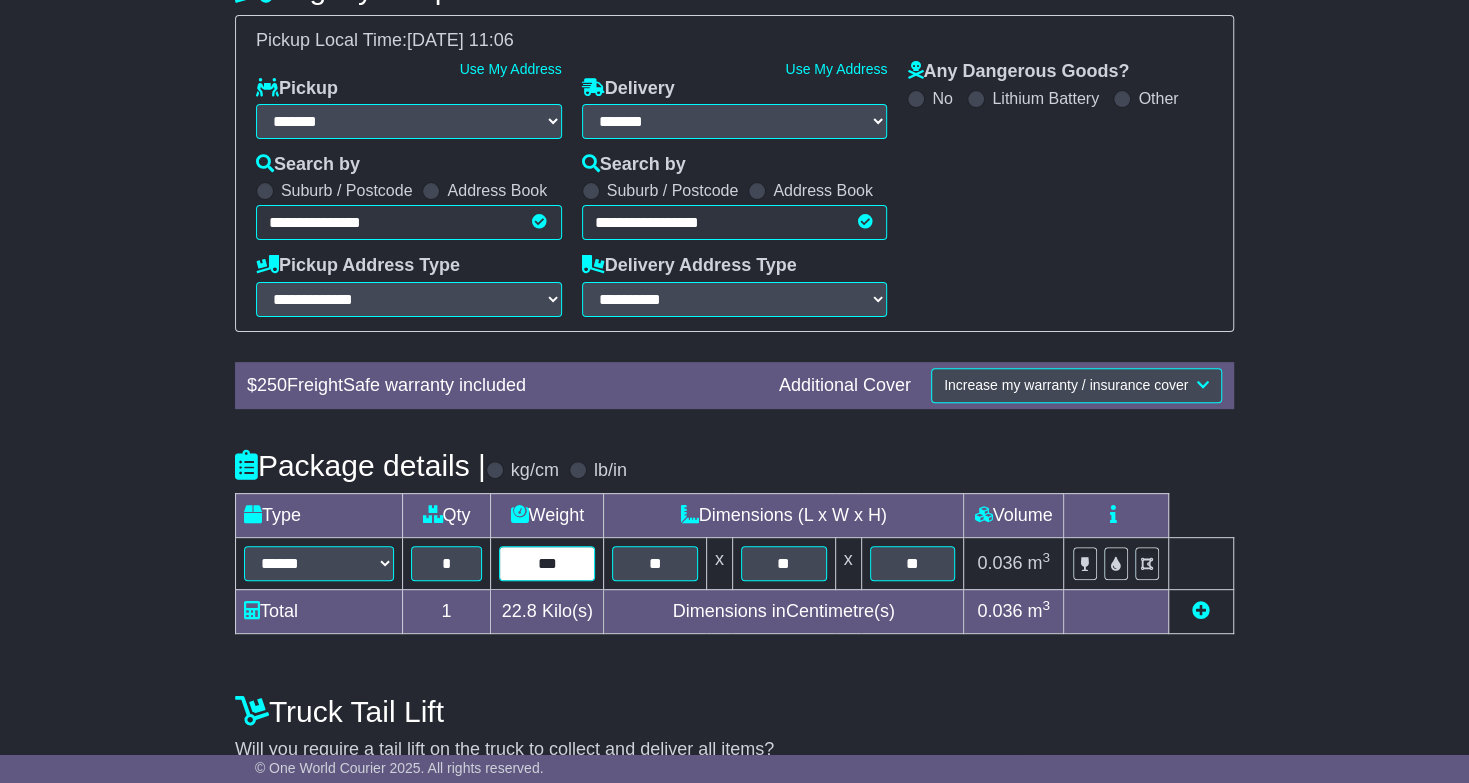 type on "***" 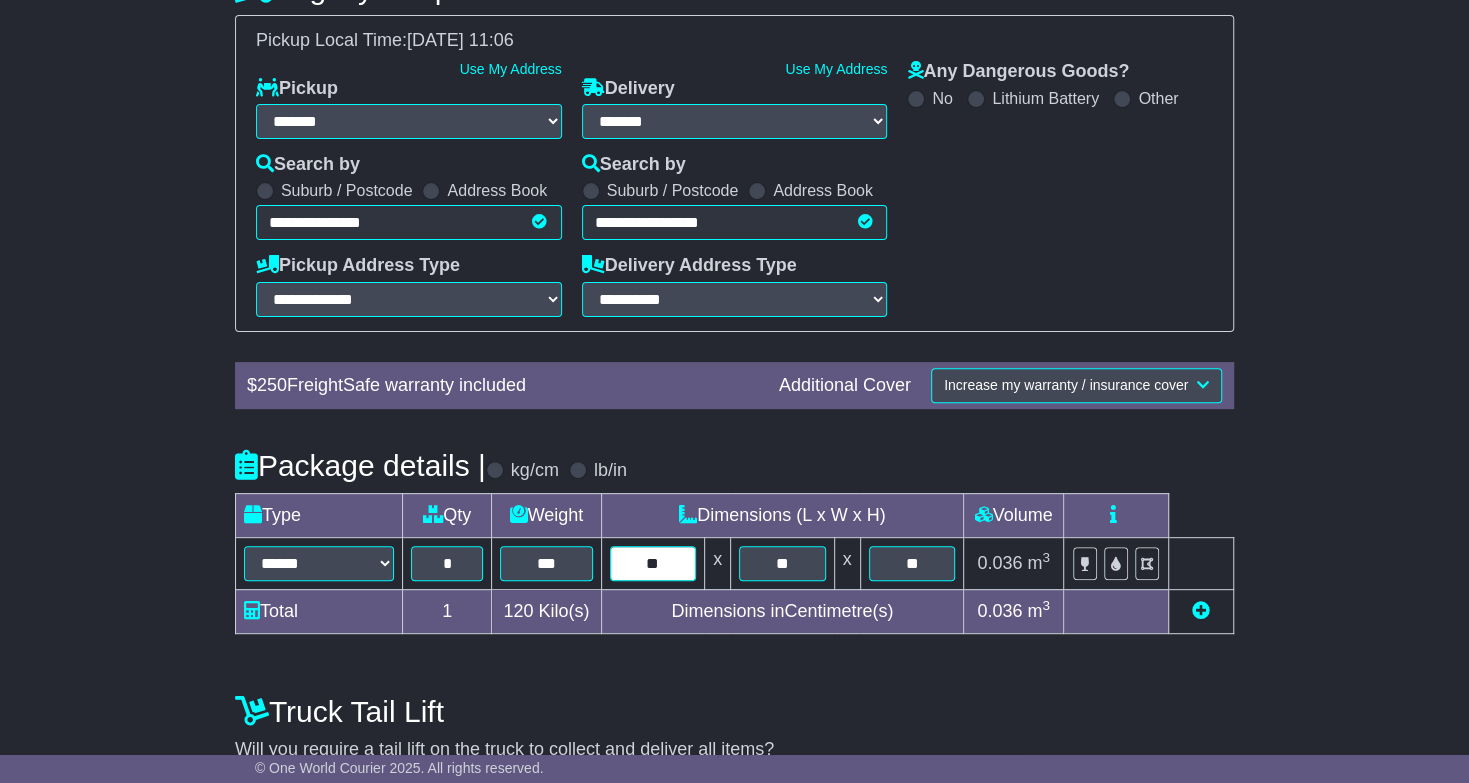drag, startPoint x: 672, startPoint y: 594, endPoint x: 589, endPoint y: 584, distance: 83.60024 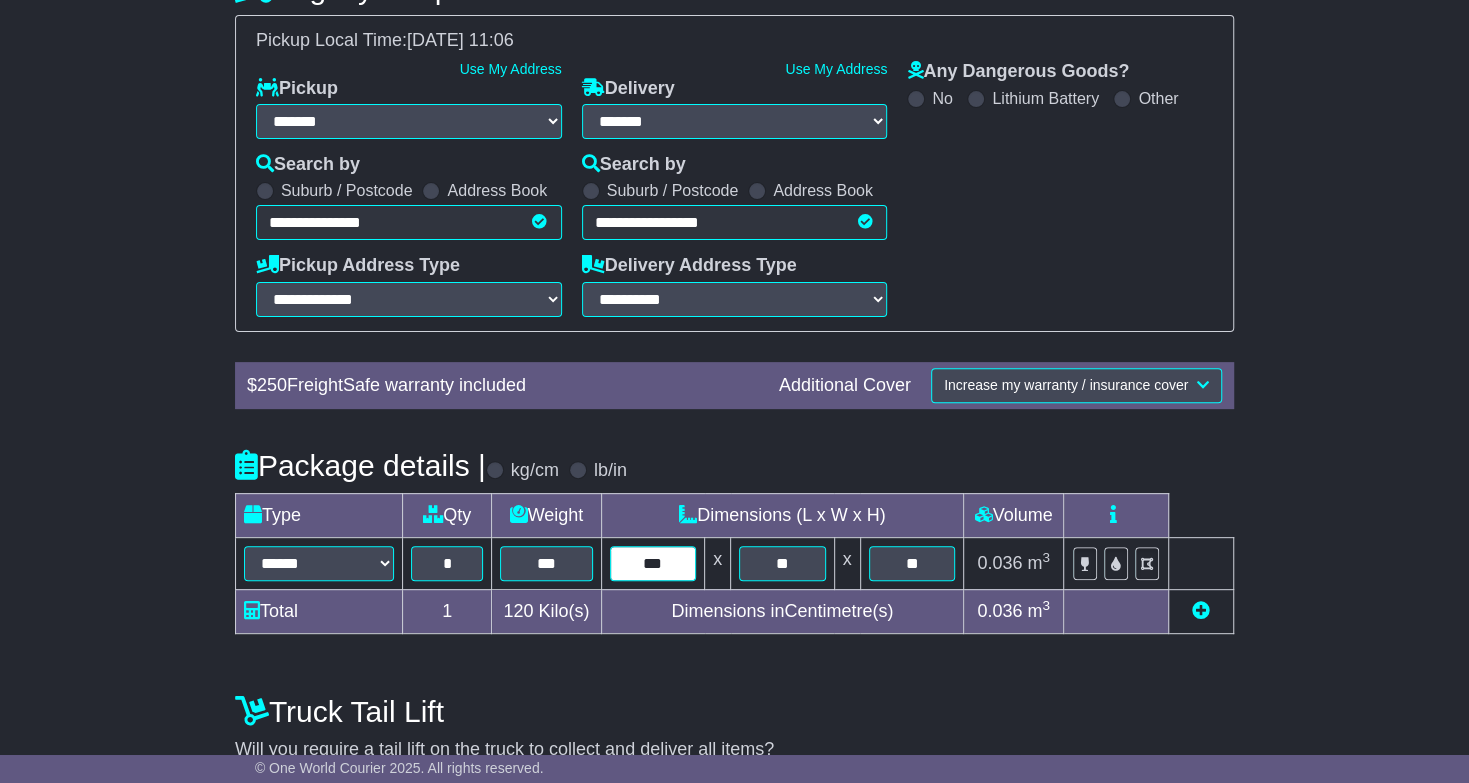 type on "***" 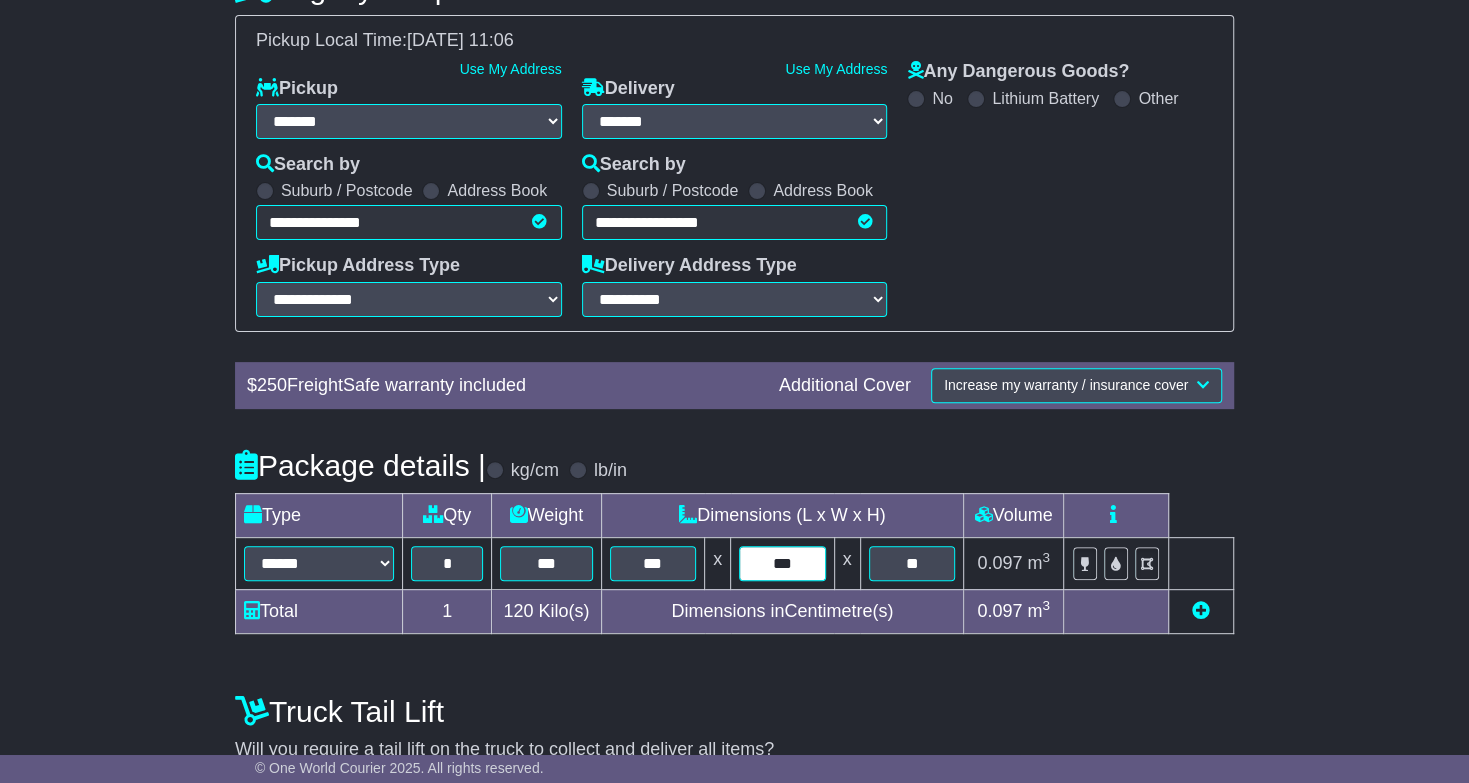 type on "***" 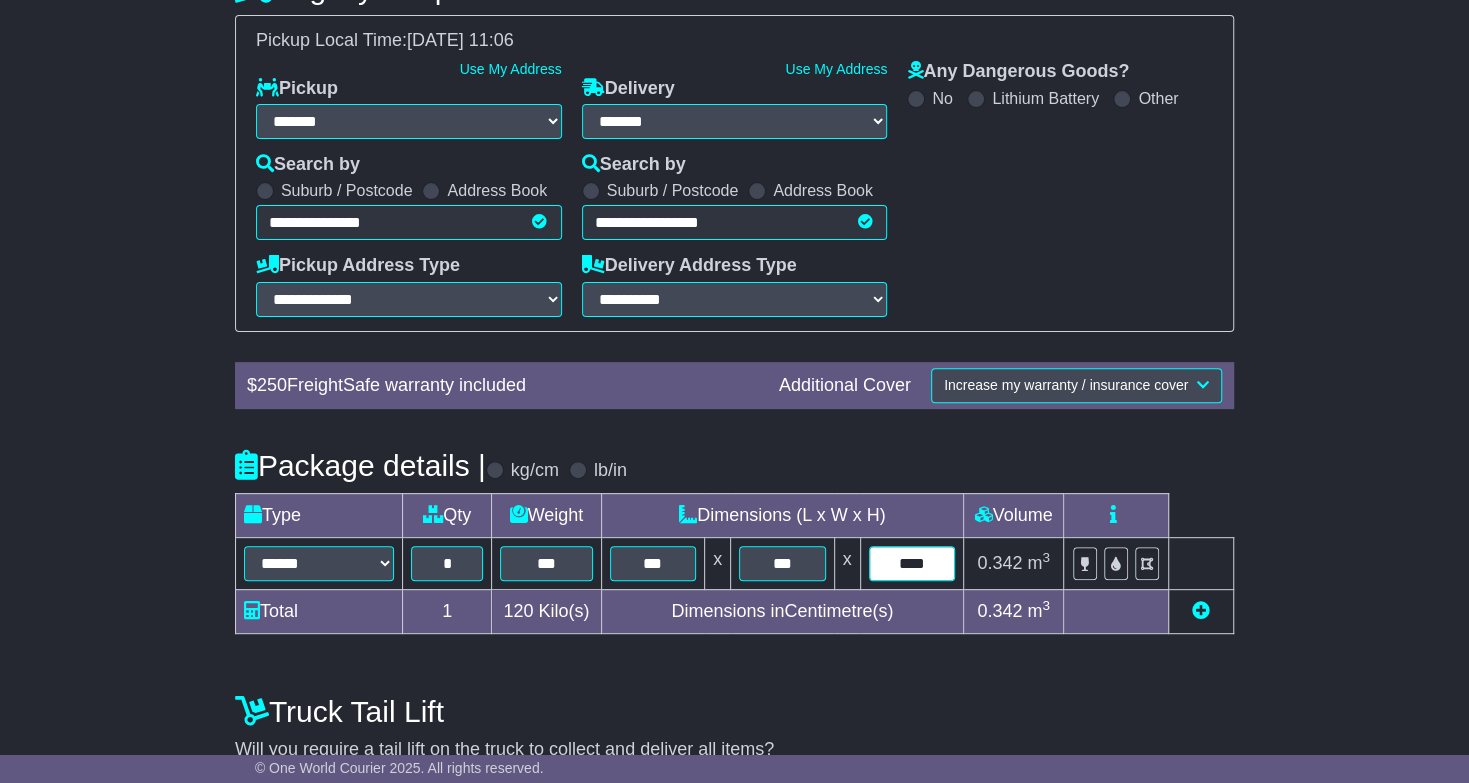 type on "****" 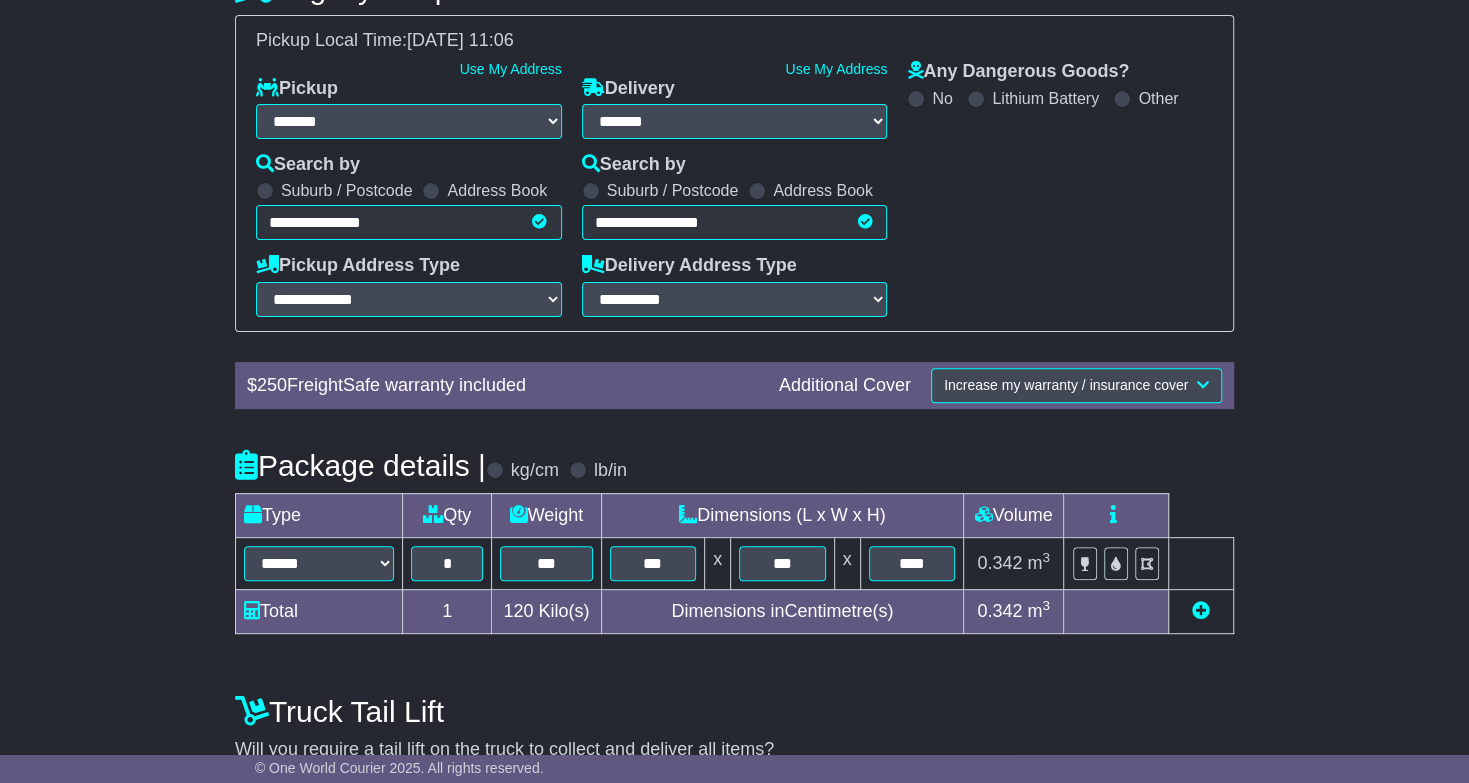 scroll, scrollTop: 537, scrollLeft: 0, axis: vertical 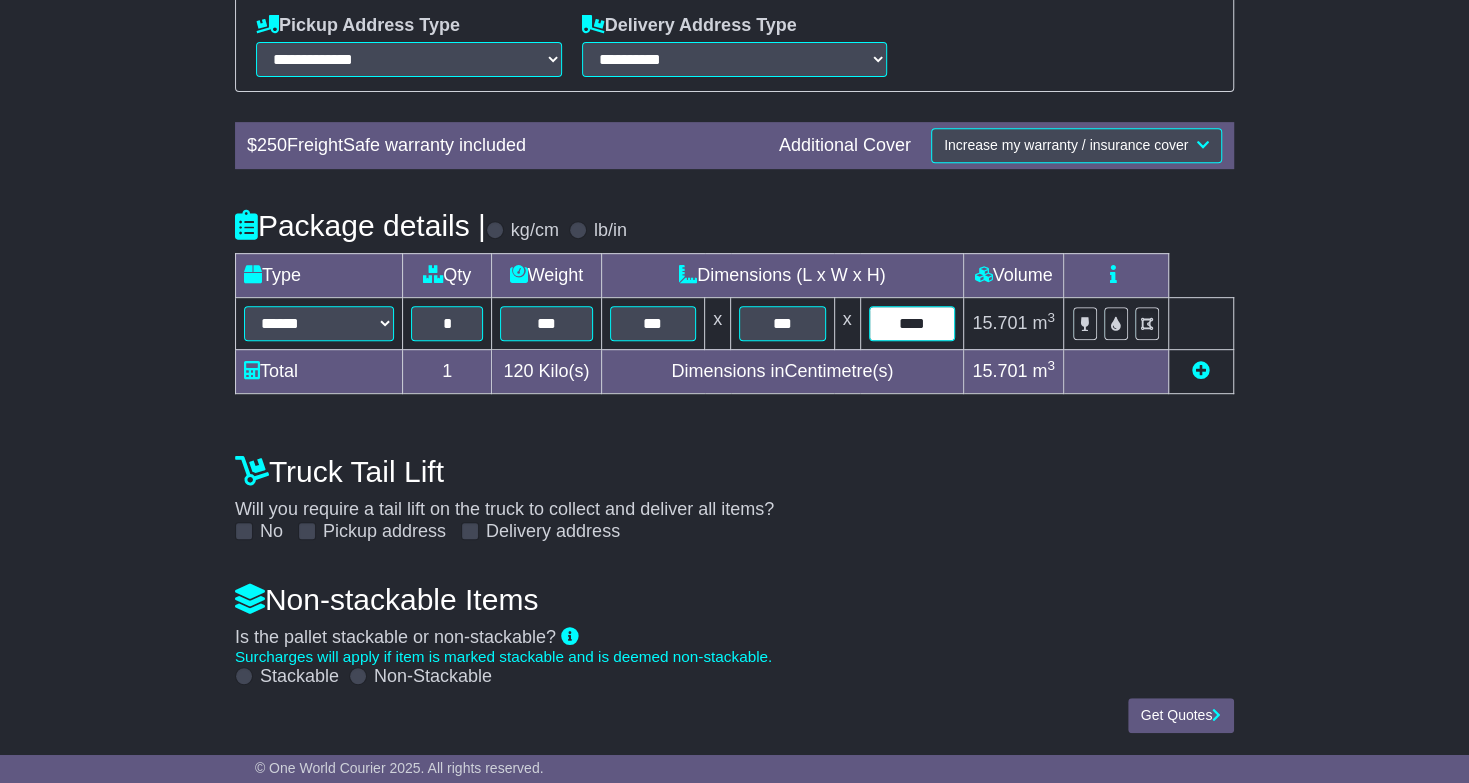 drag, startPoint x: 927, startPoint y: 319, endPoint x: 765, endPoint y: 332, distance: 162.52077 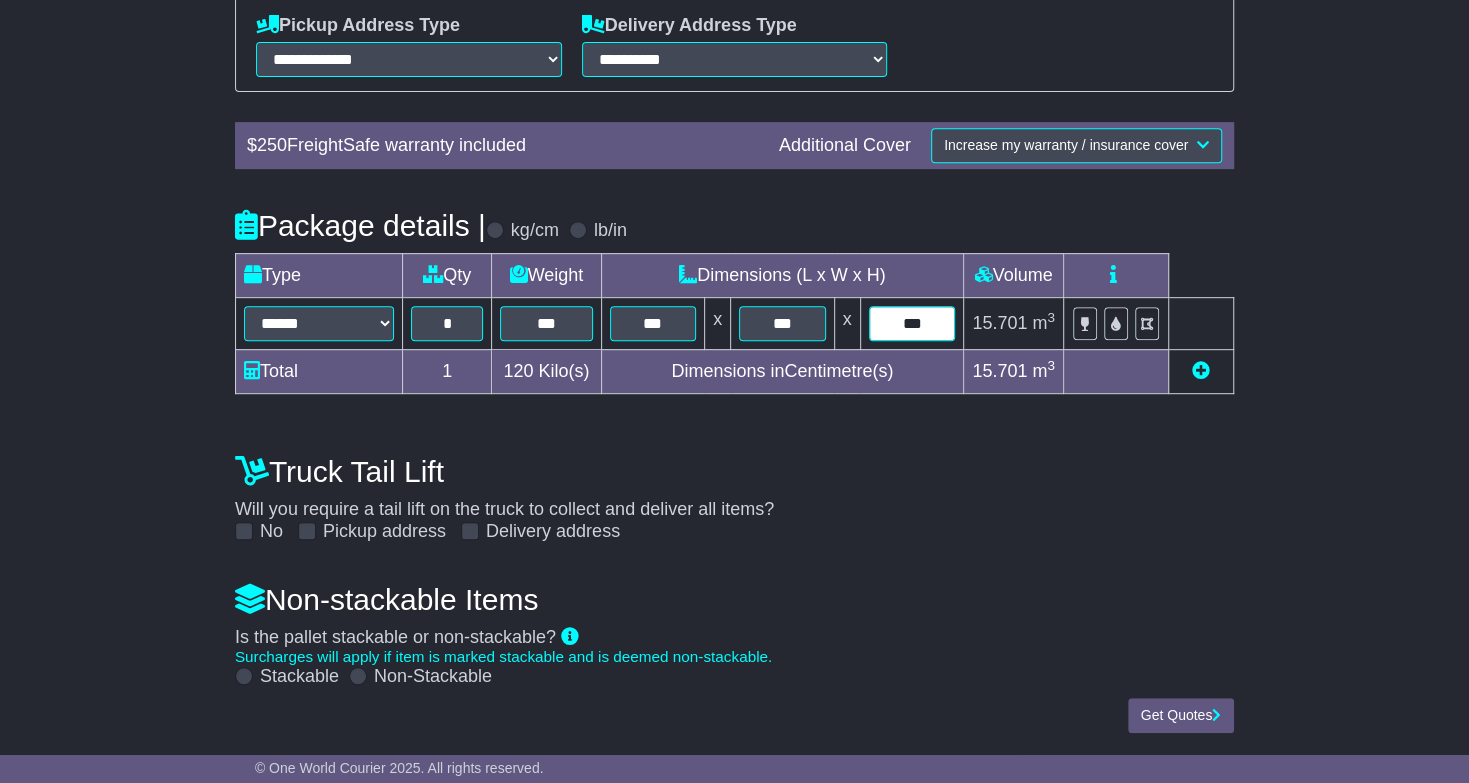type on "***" 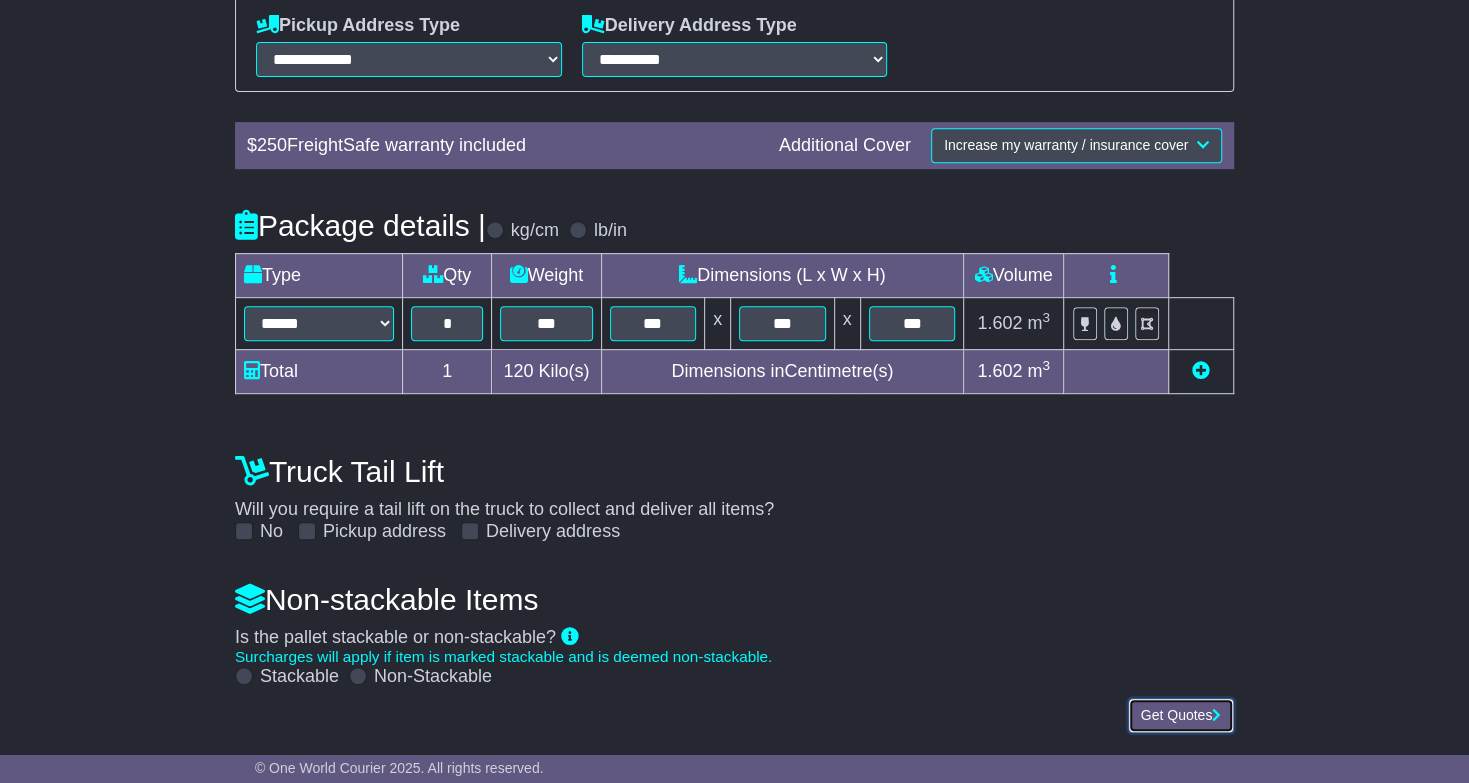 click on "Get Quotes" at bounding box center (1181, 715) 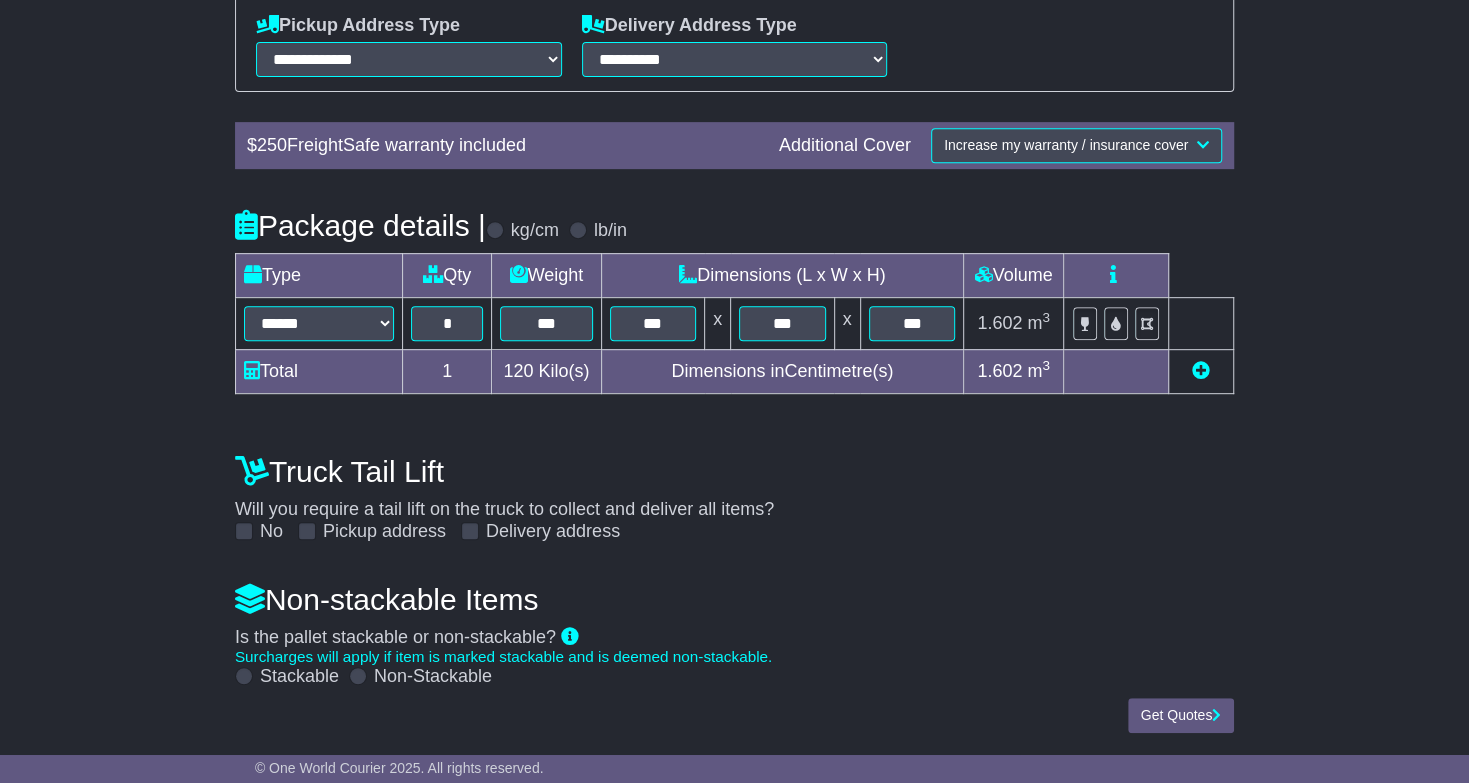 click at bounding box center [244, 676] 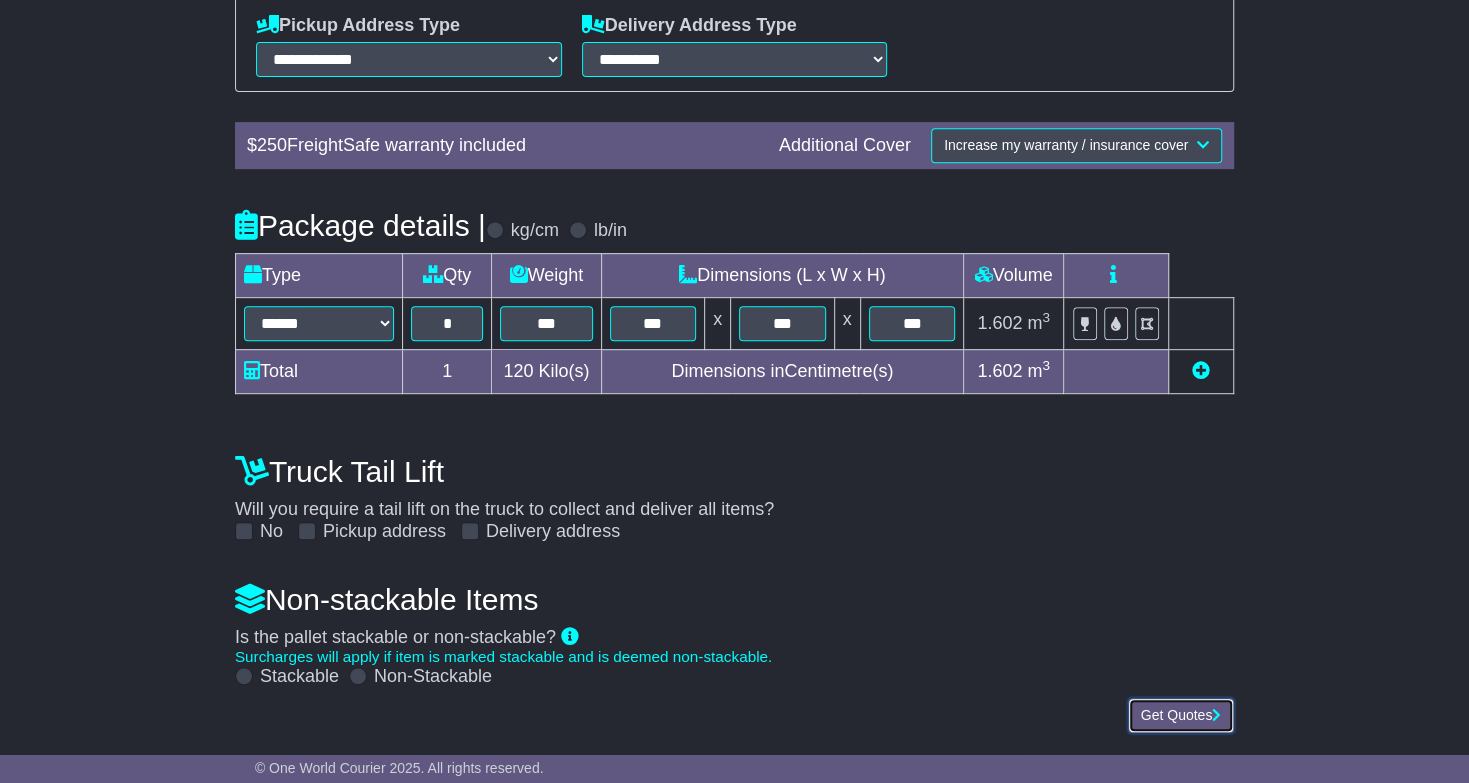 click on "Get Quotes" at bounding box center (1181, 715) 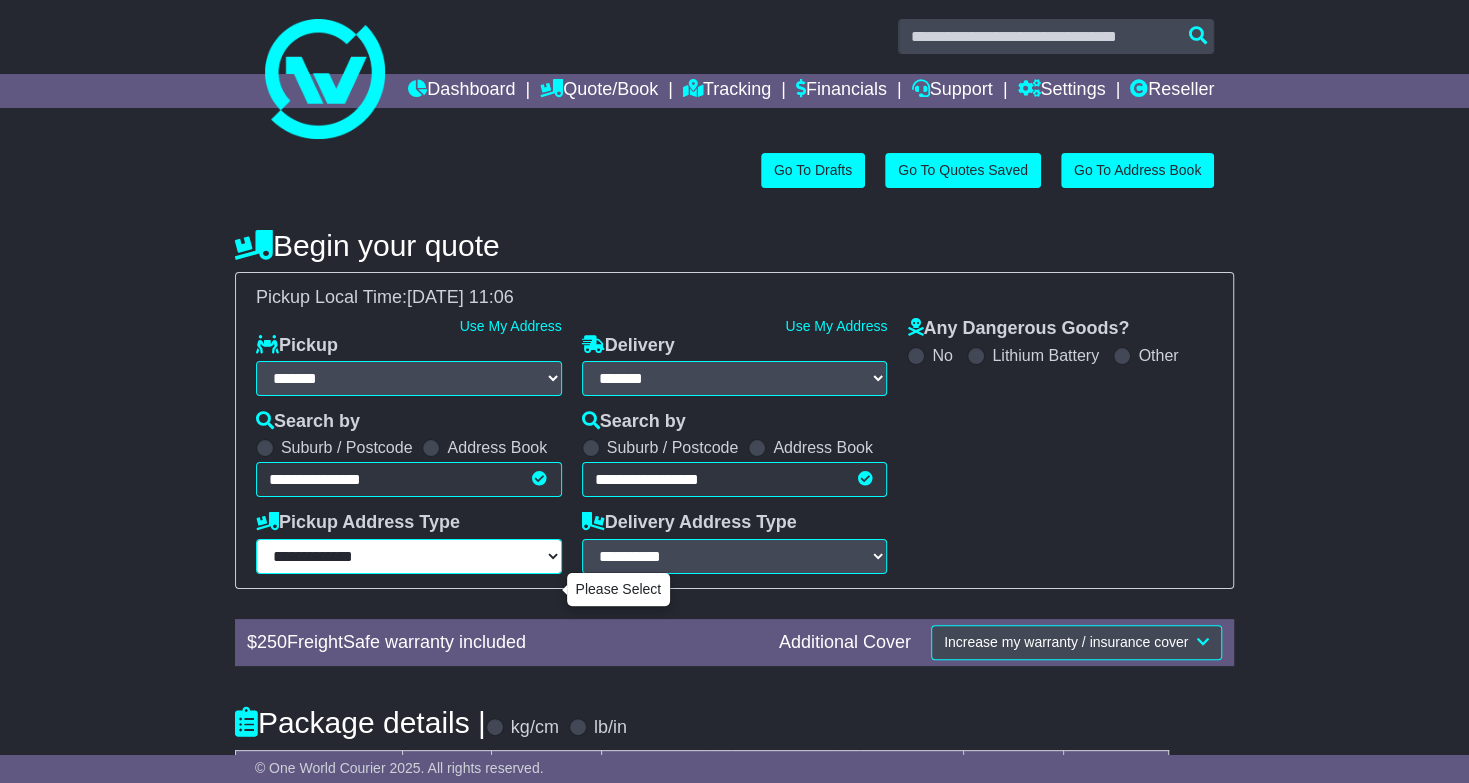 scroll, scrollTop: 5, scrollLeft: 0, axis: vertical 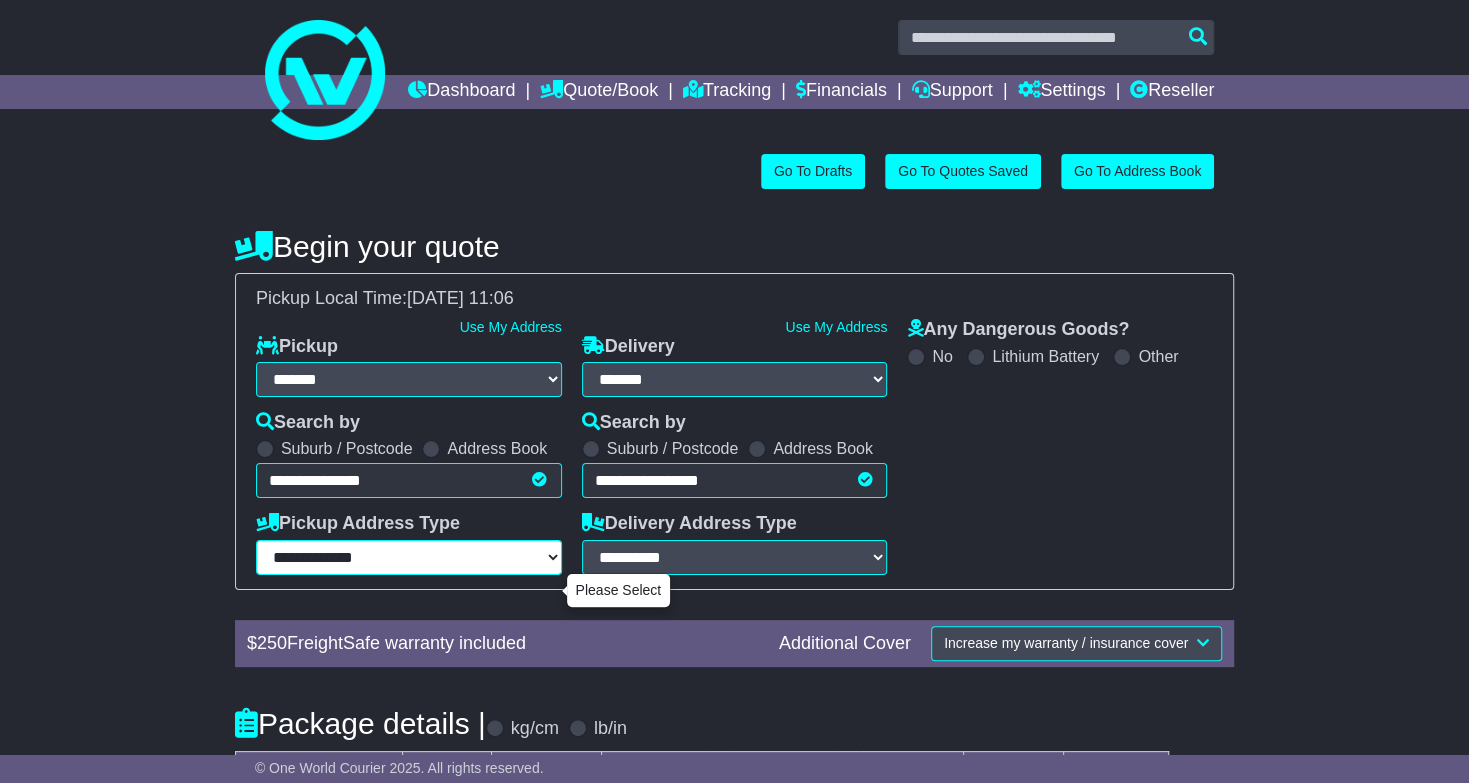 click on "**********" at bounding box center (409, 557) 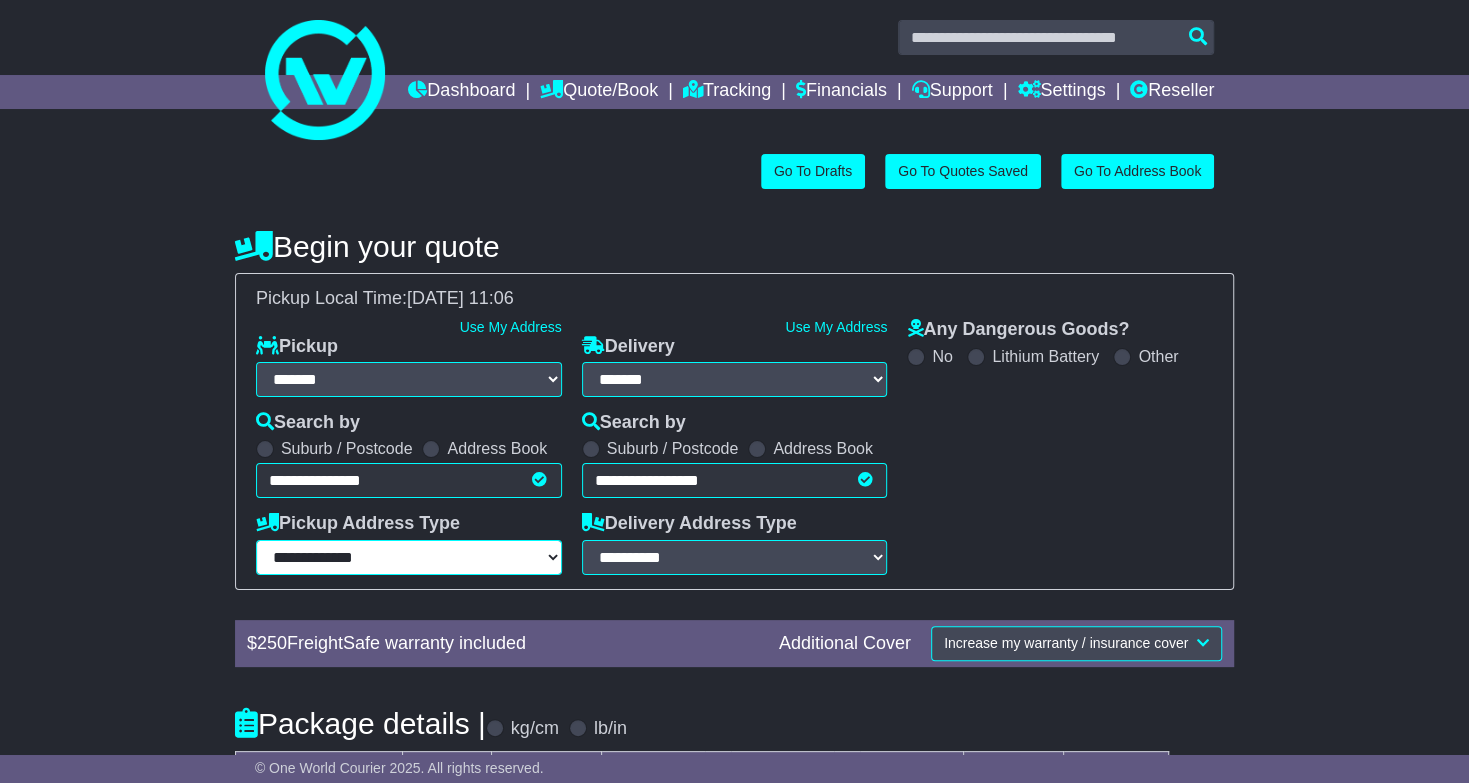 select on "**********" 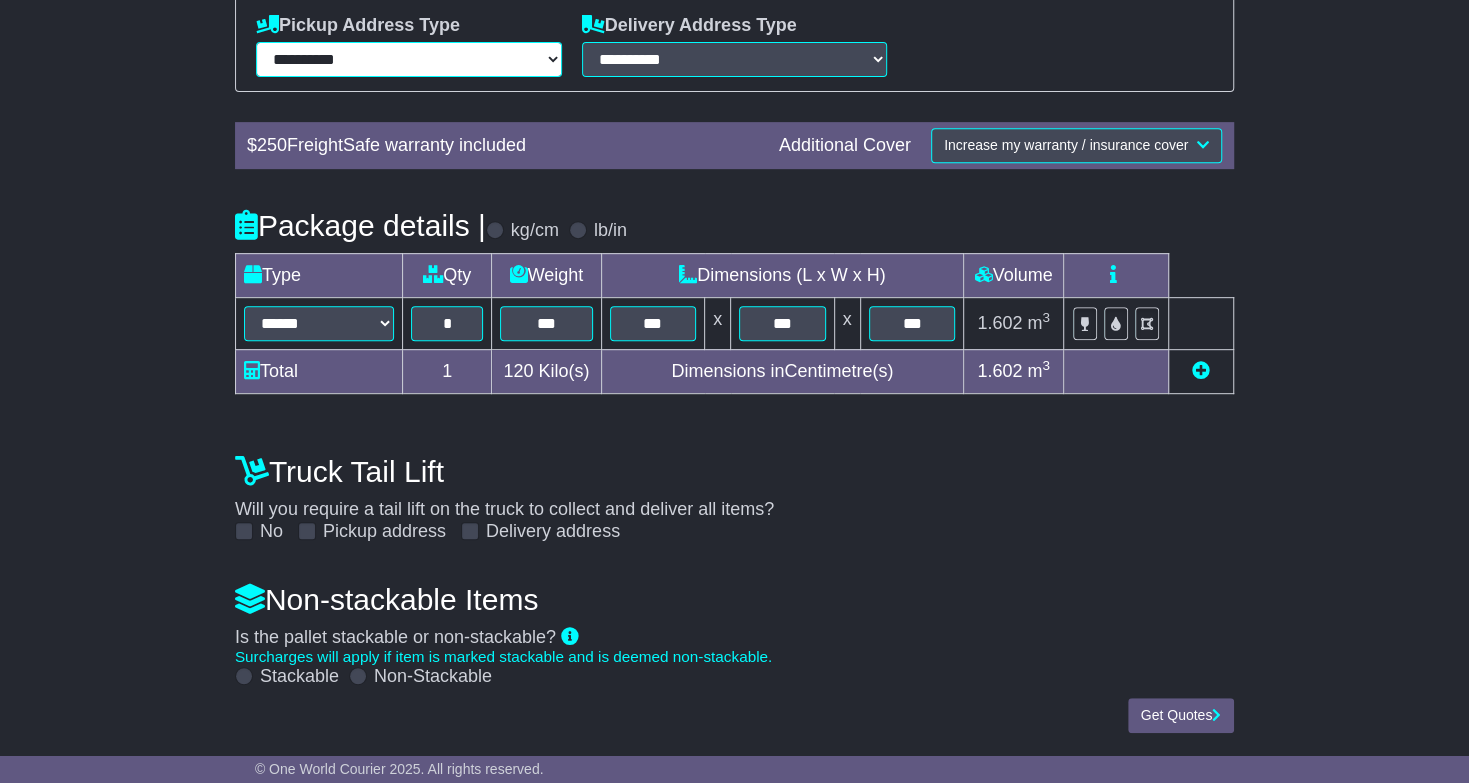 scroll, scrollTop: 537, scrollLeft: 0, axis: vertical 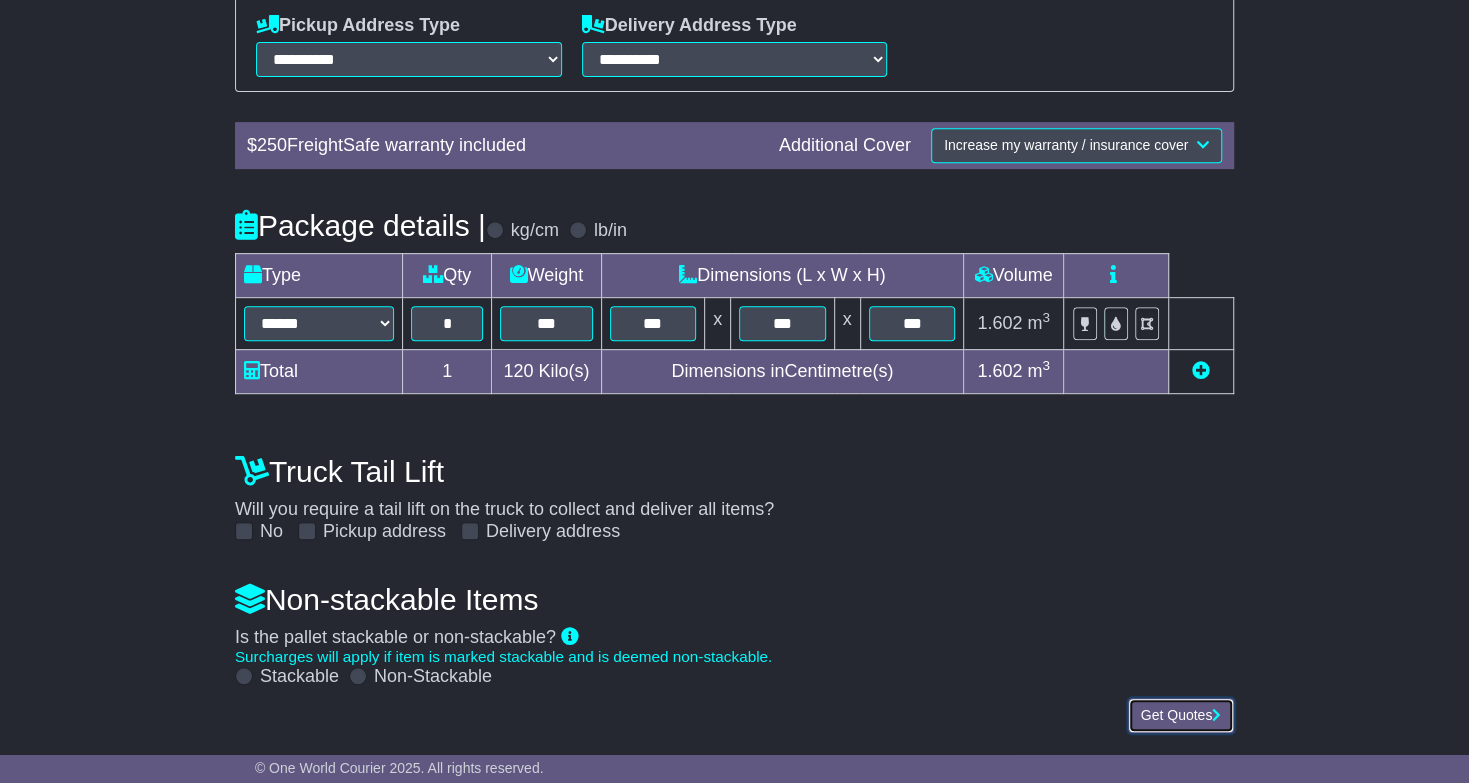 click on "Get Quotes" at bounding box center (1181, 715) 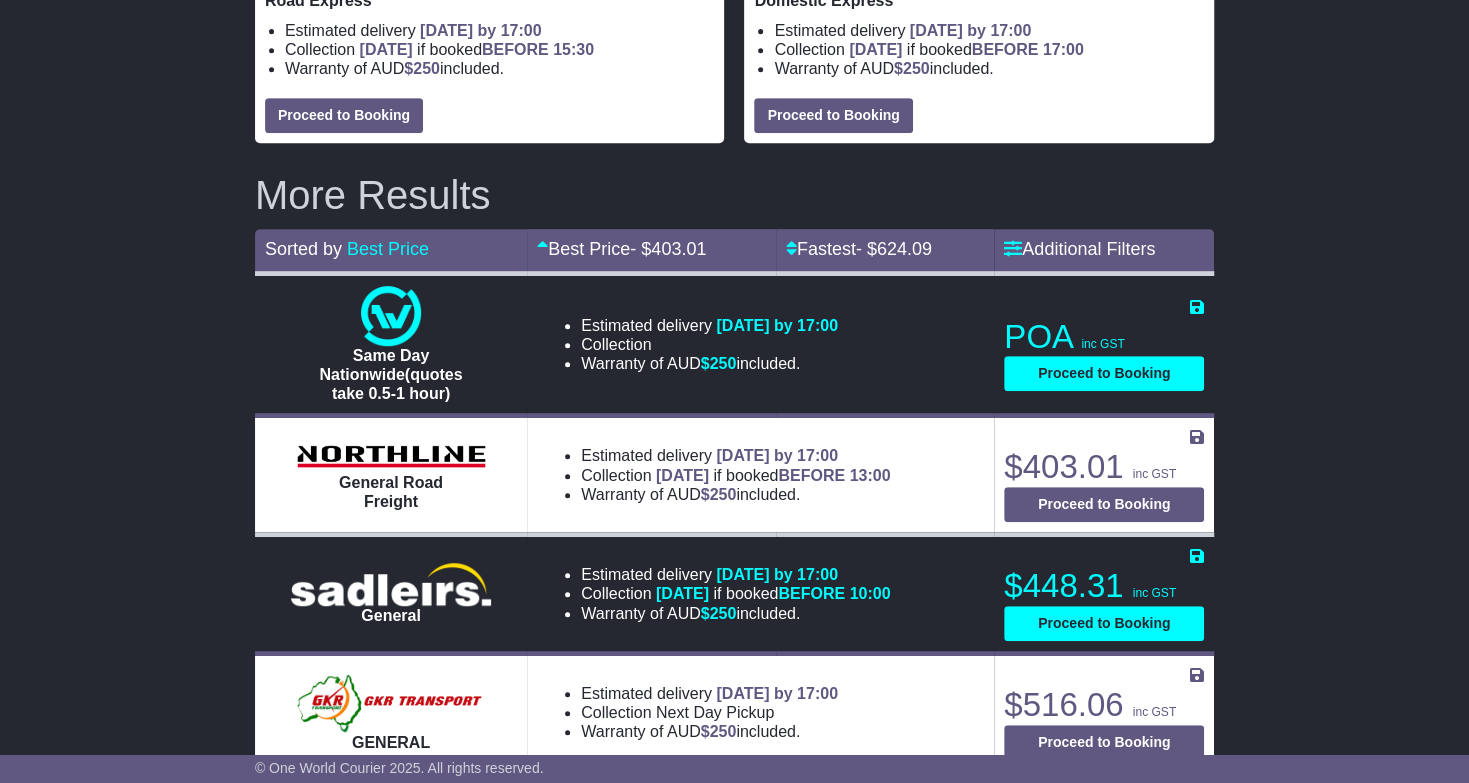 scroll, scrollTop: 315, scrollLeft: 0, axis: vertical 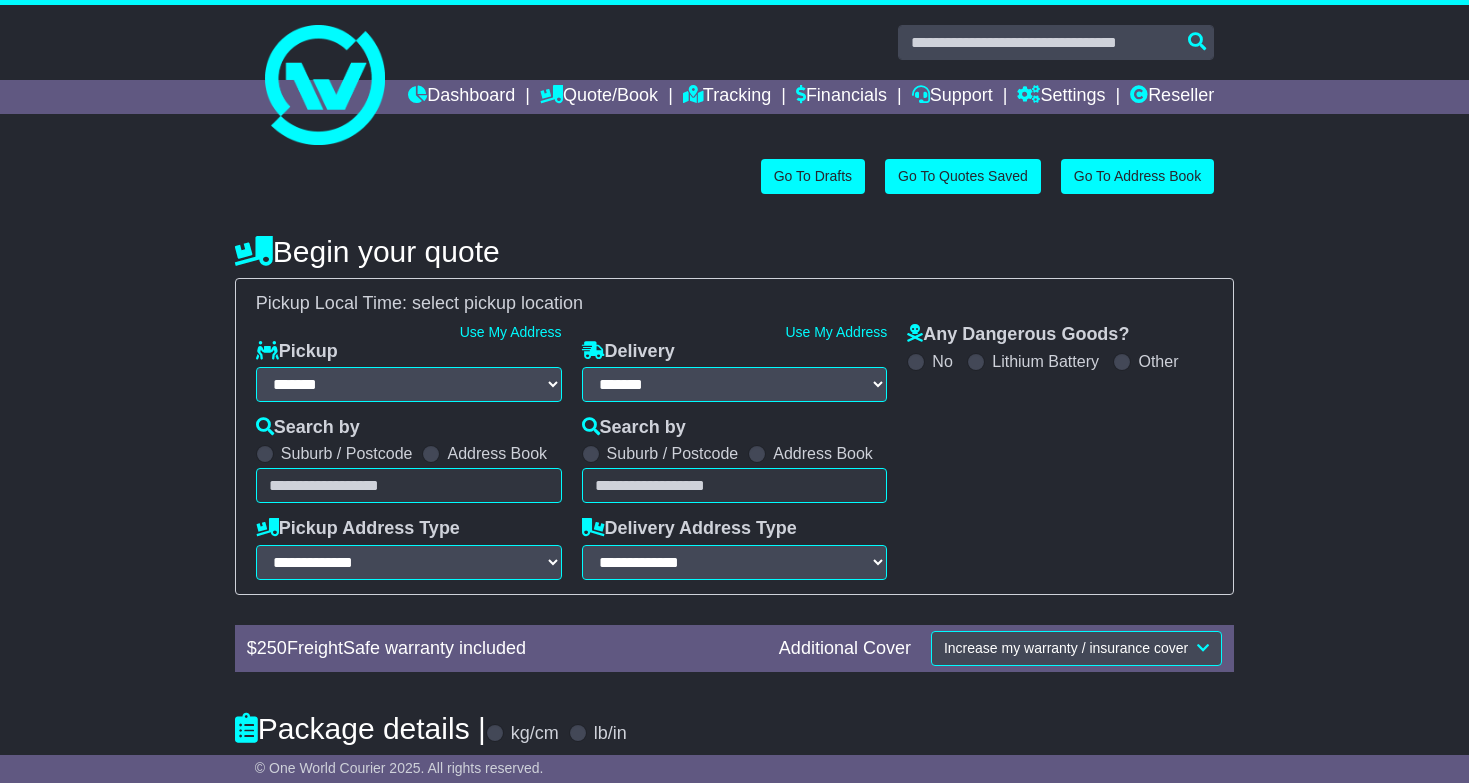 select on "**" 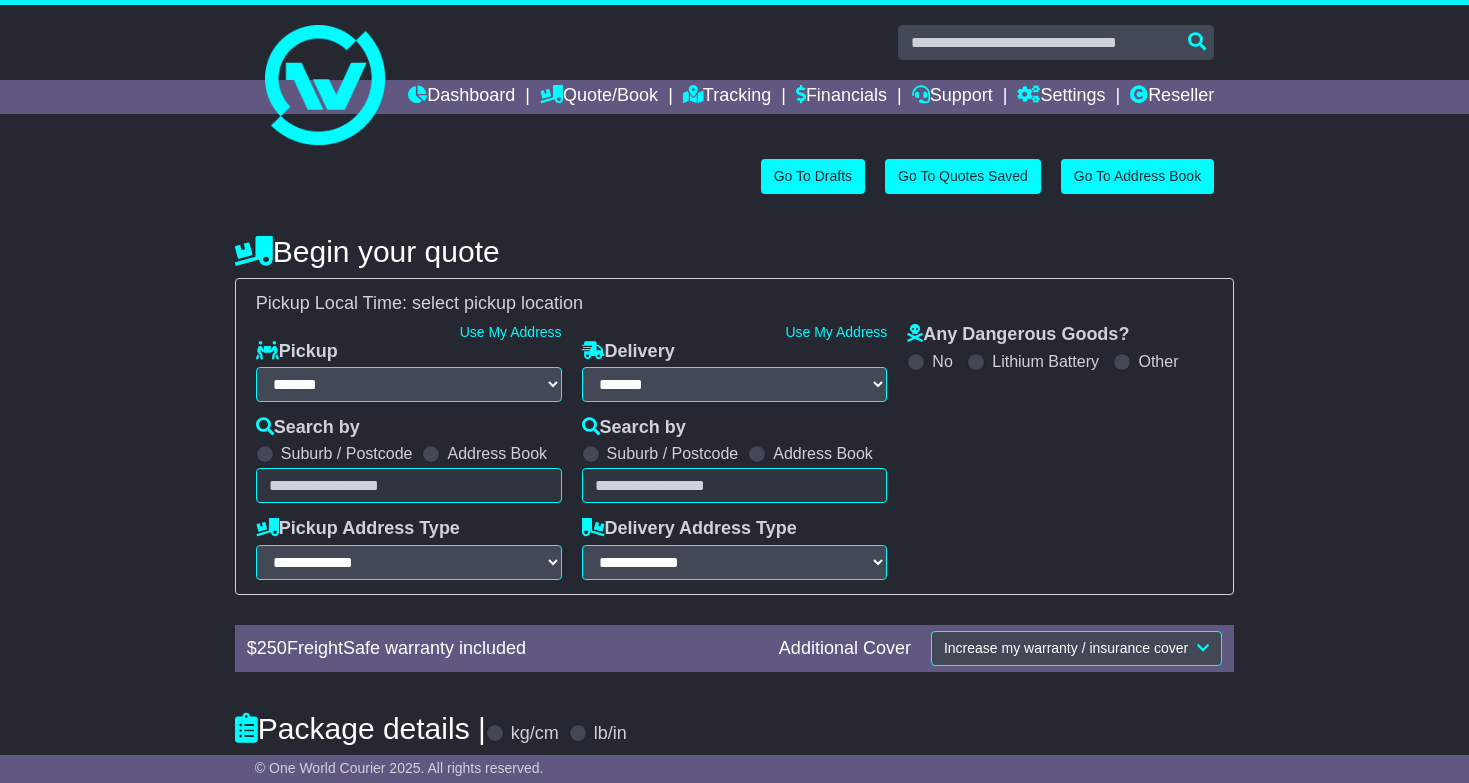 scroll, scrollTop: 0, scrollLeft: 0, axis: both 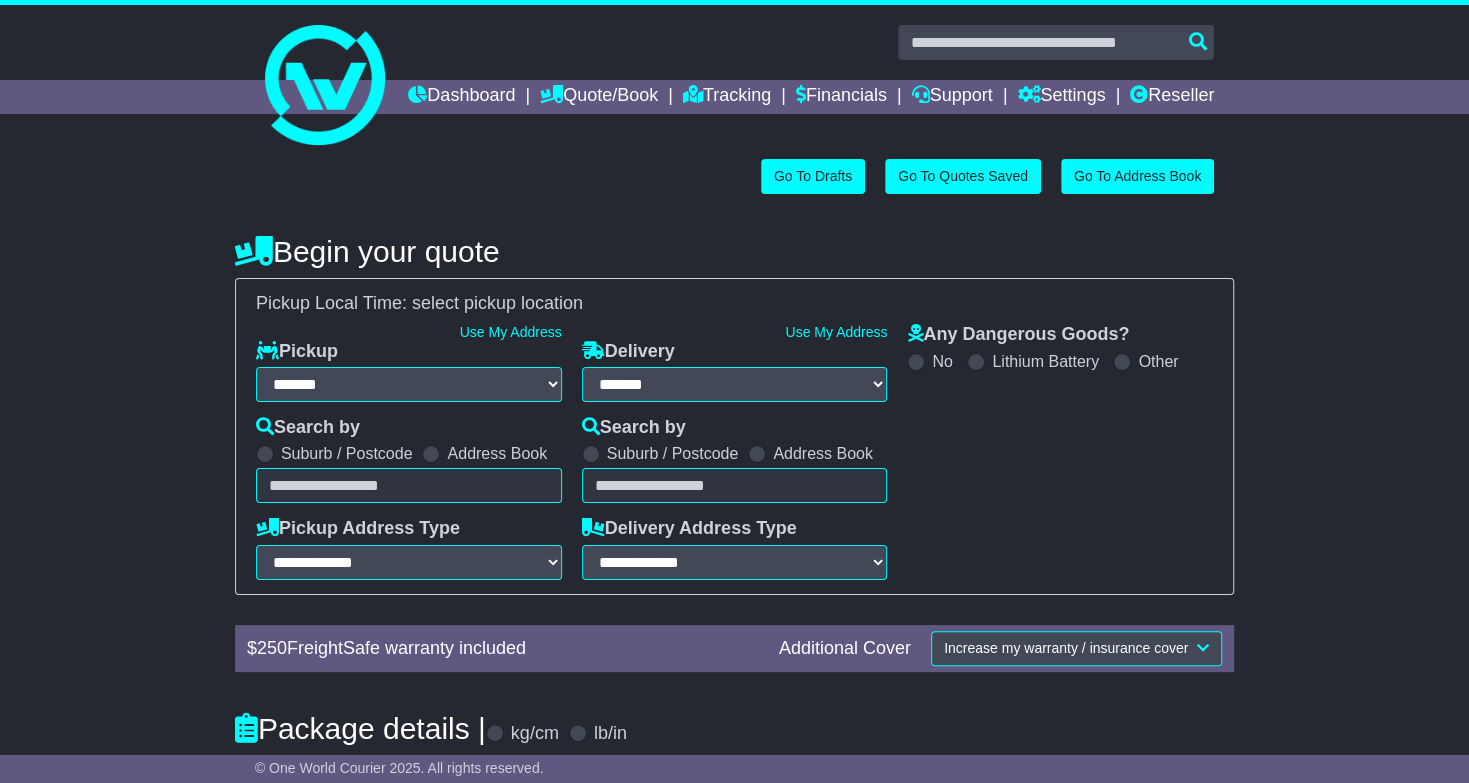 click on "**********" at bounding box center [734, 561] 